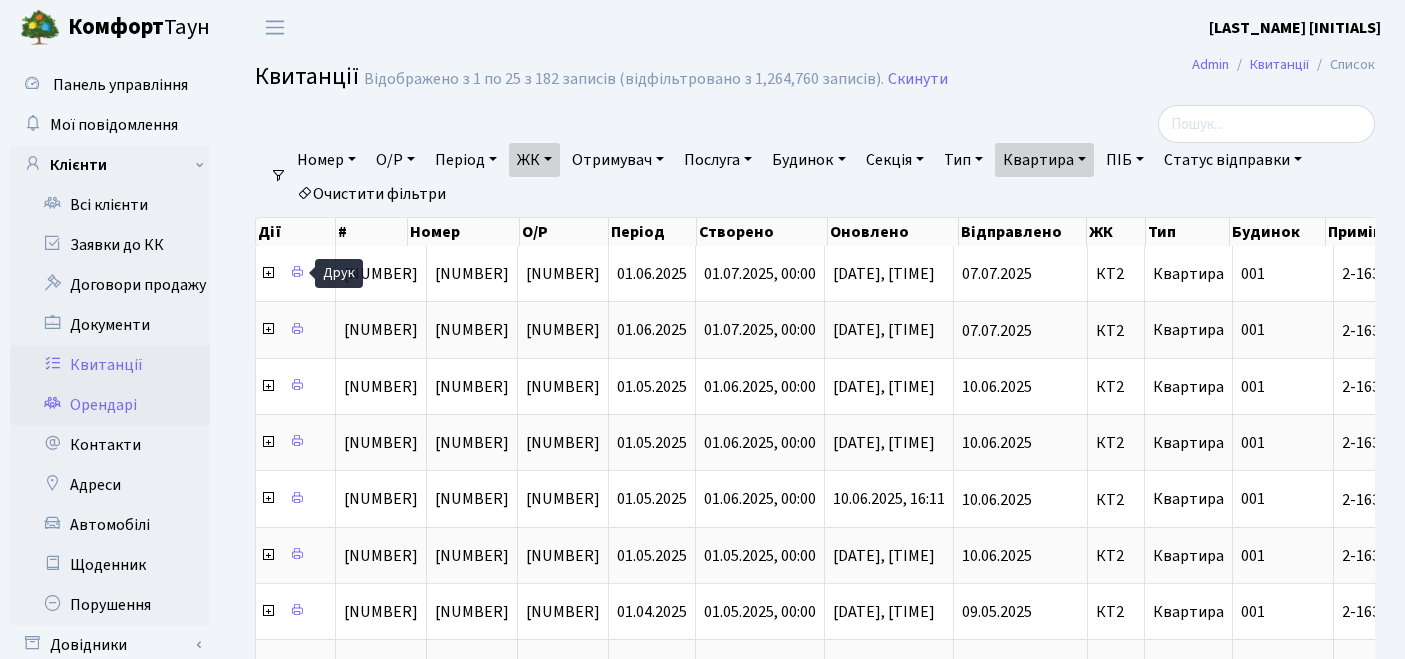 scroll, scrollTop: 0, scrollLeft: 0, axis: both 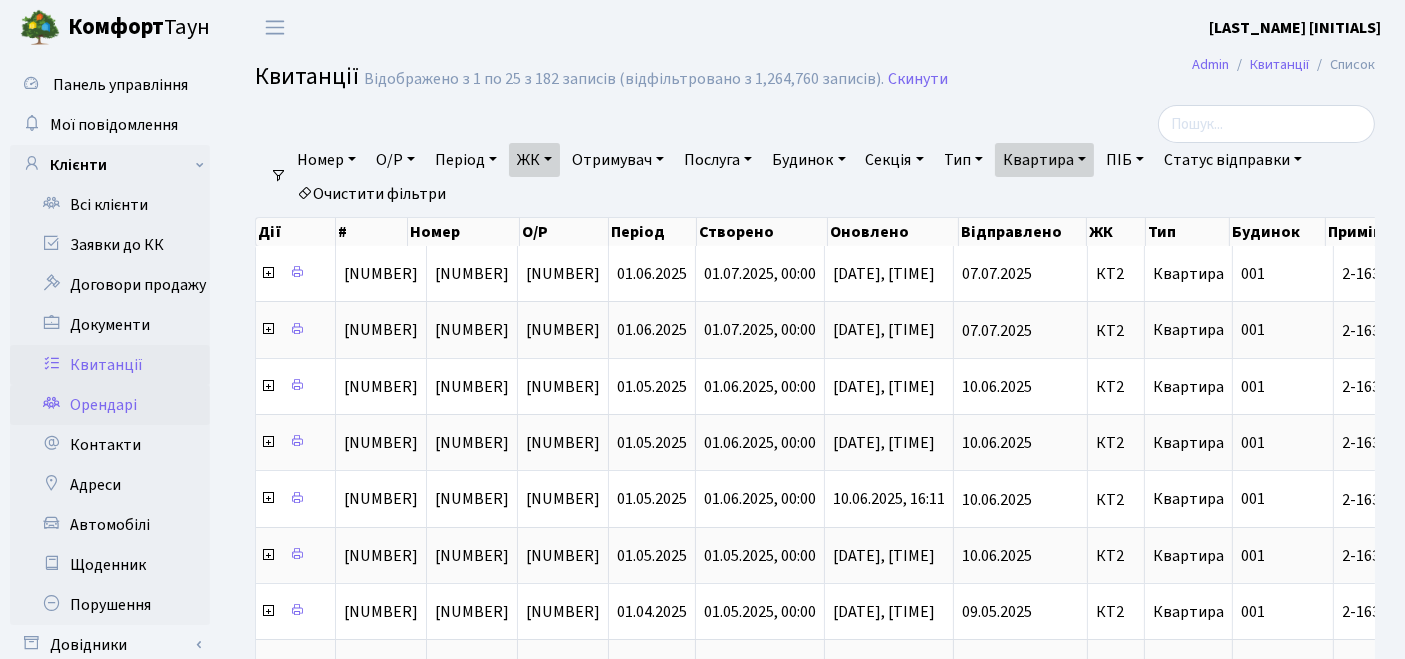 click on "Орендарі" at bounding box center [110, 405] 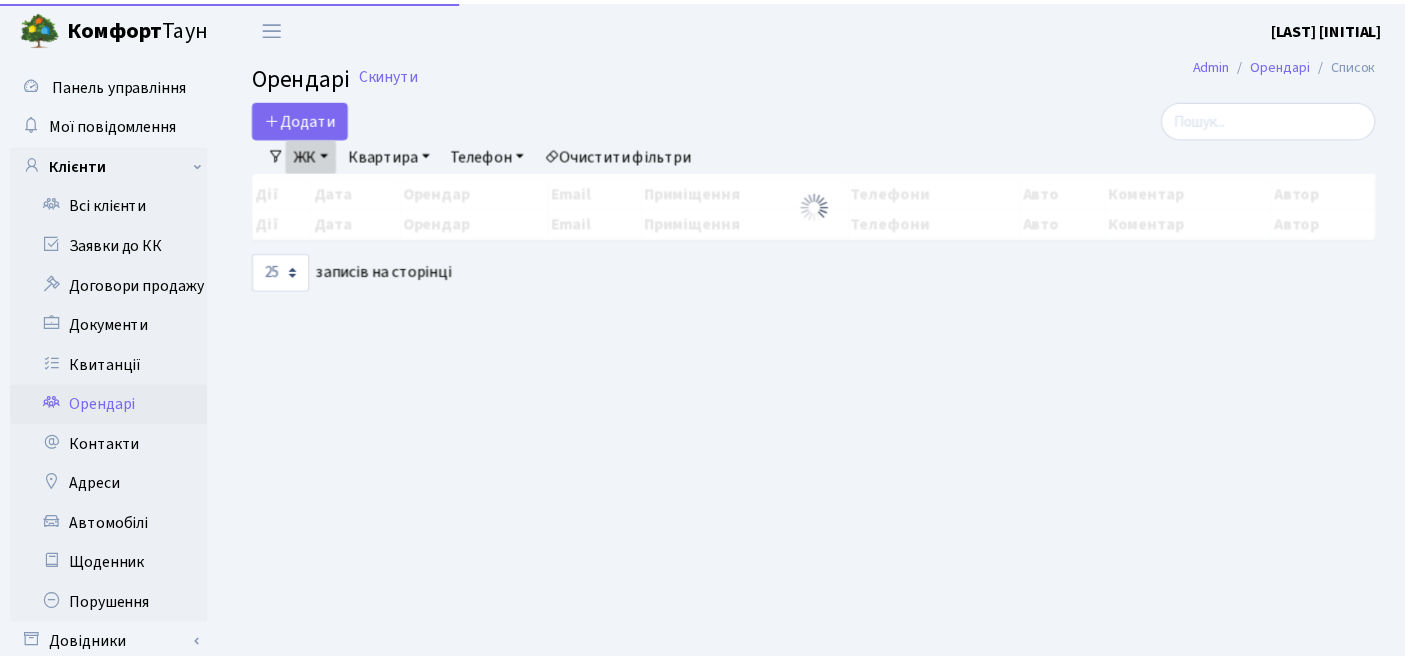 scroll, scrollTop: 0, scrollLeft: 0, axis: both 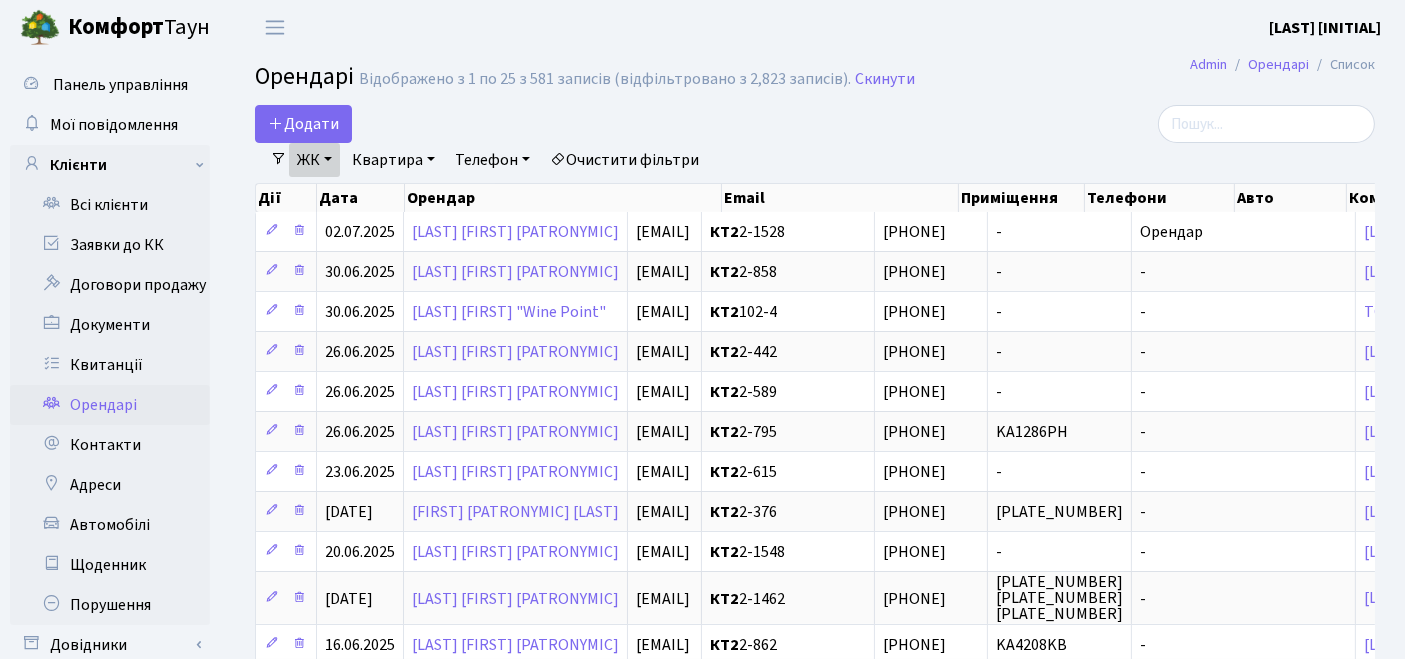 click on "Очистити фільтри" at bounding box center [624, 160] 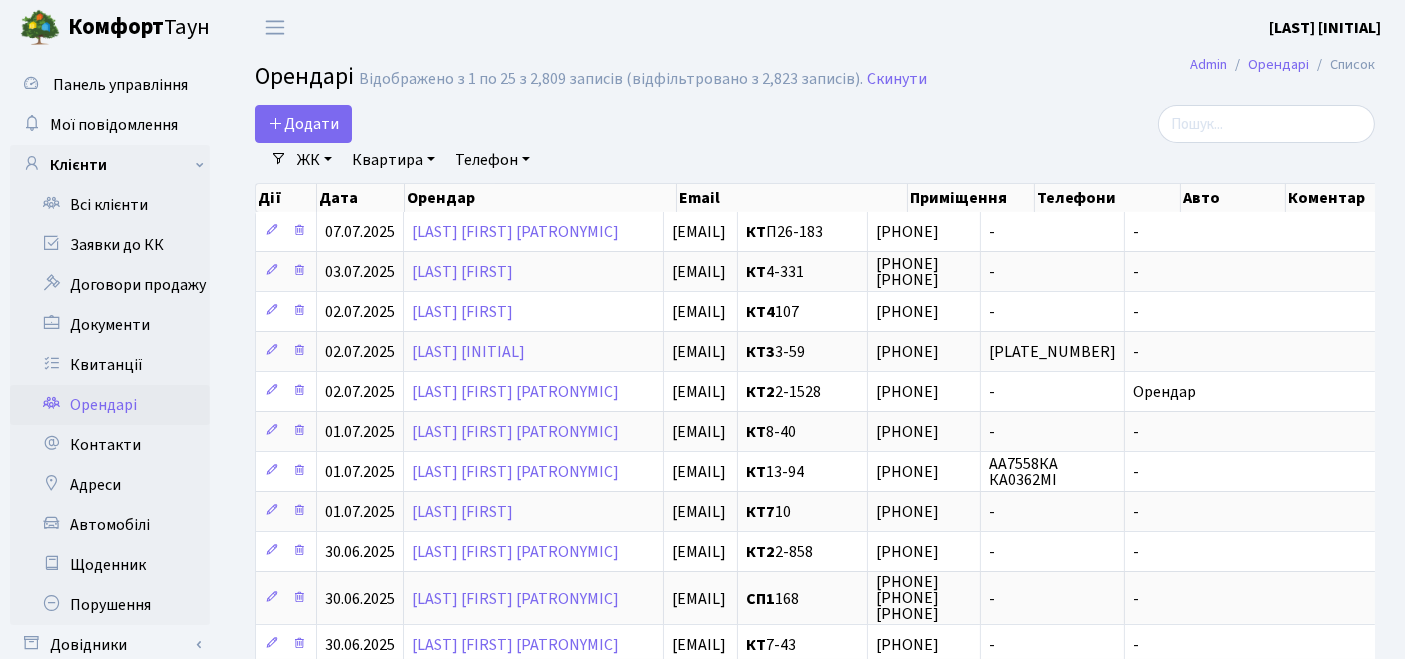 click on "ЖК" at bounding box center (314, 160) 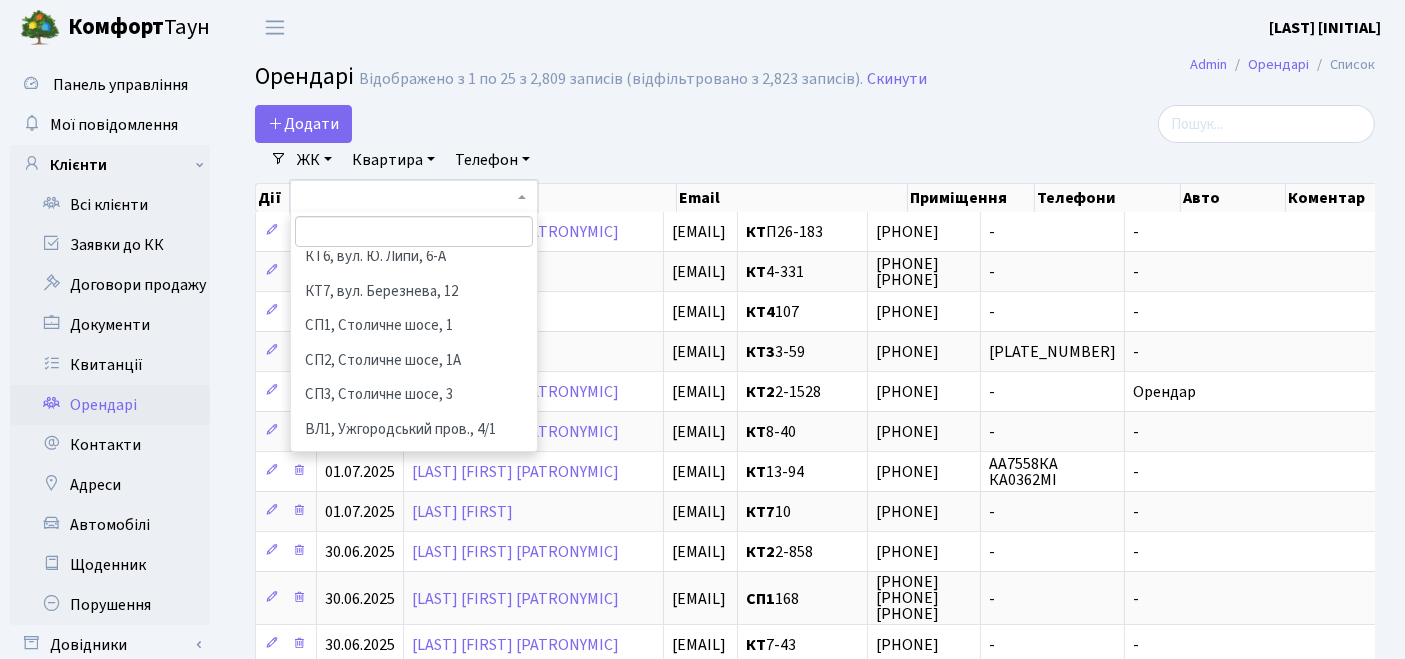 scroll, scrollTop: 222, scrollLeft: 0, axis: vertical 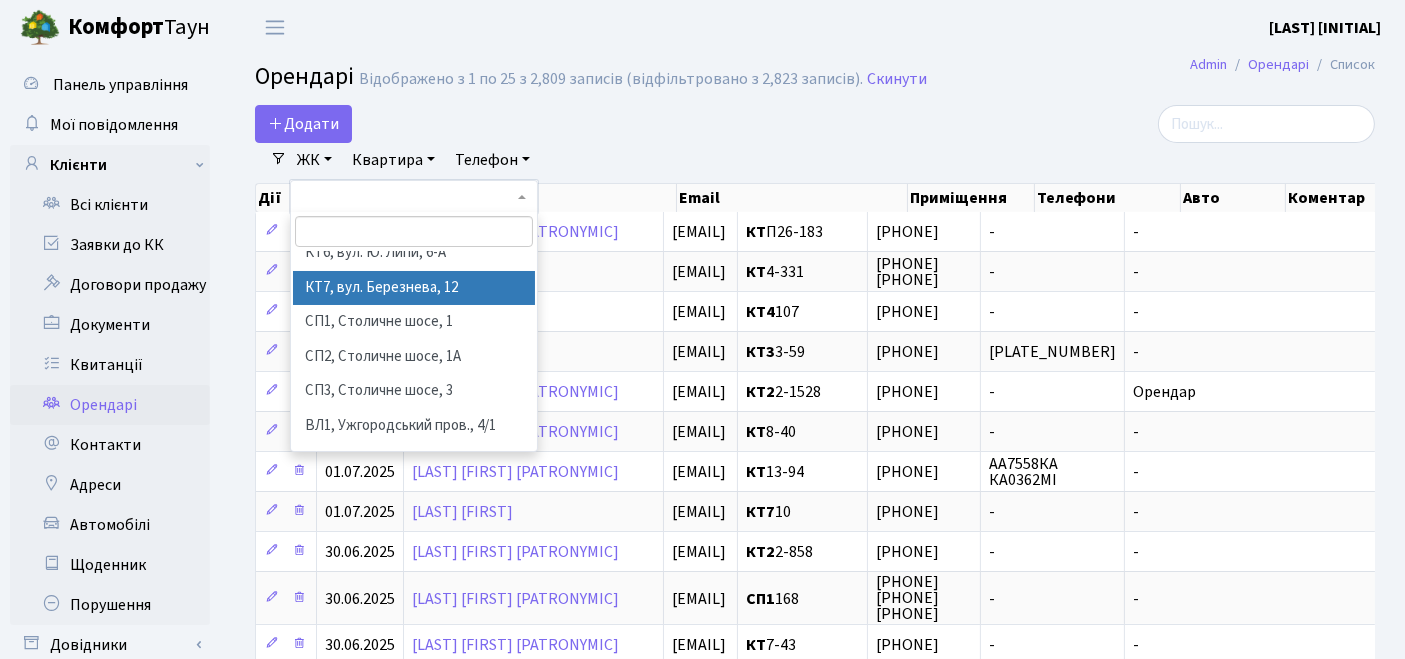 drag, startPoint x: 397, startPoint y: 288, endPoint x: 400, endPoint y: 187, distance: 101.04455 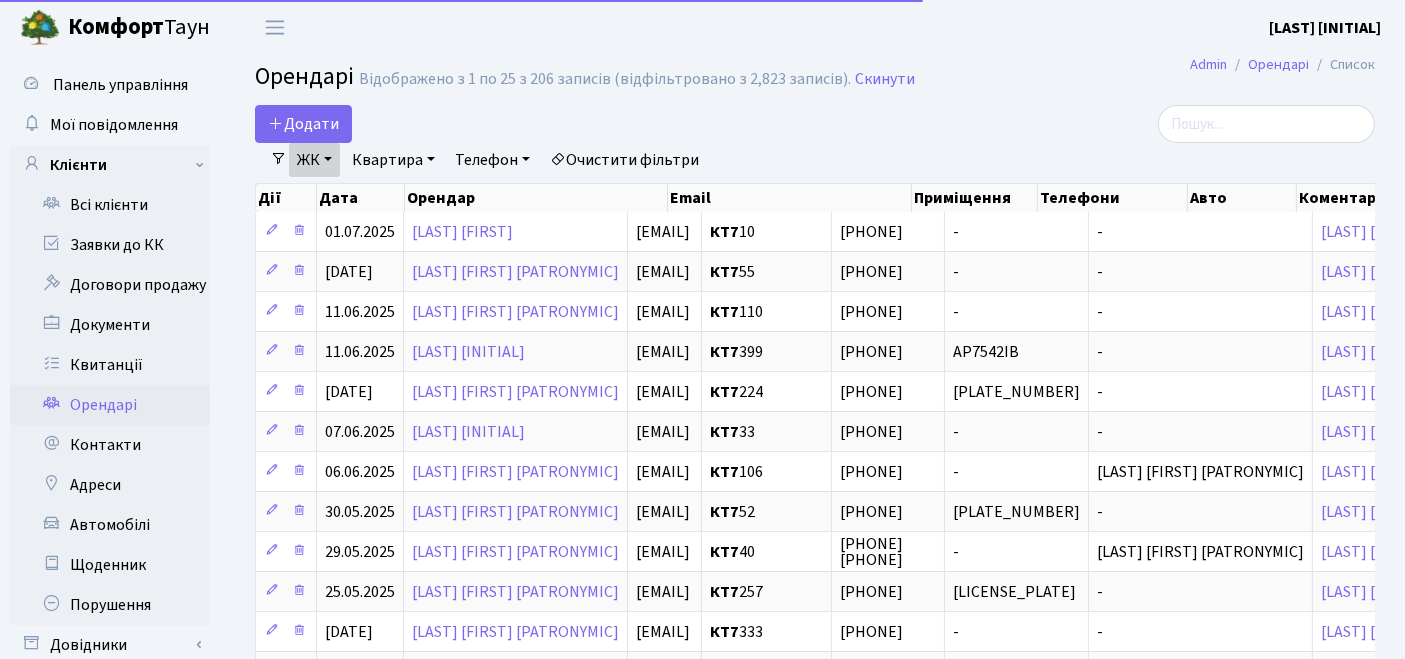 click on "Квартира" at bounding box center (314, 160) 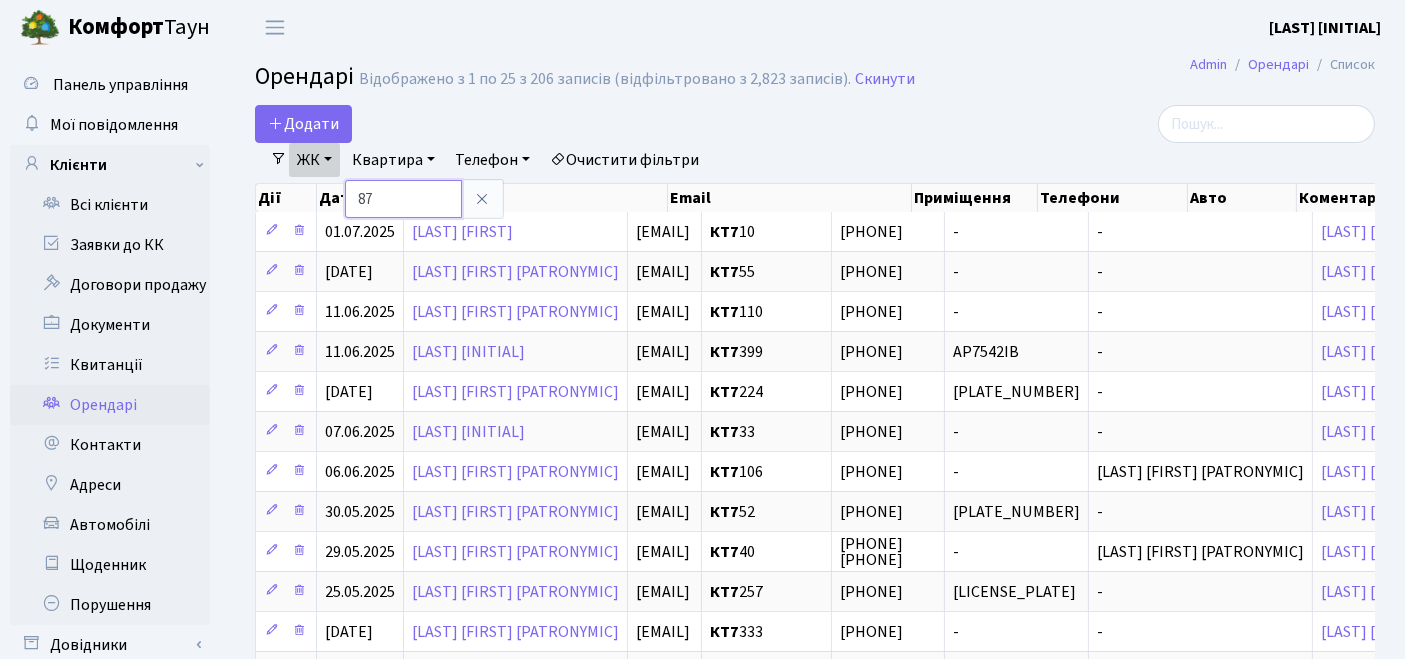 type on "87" 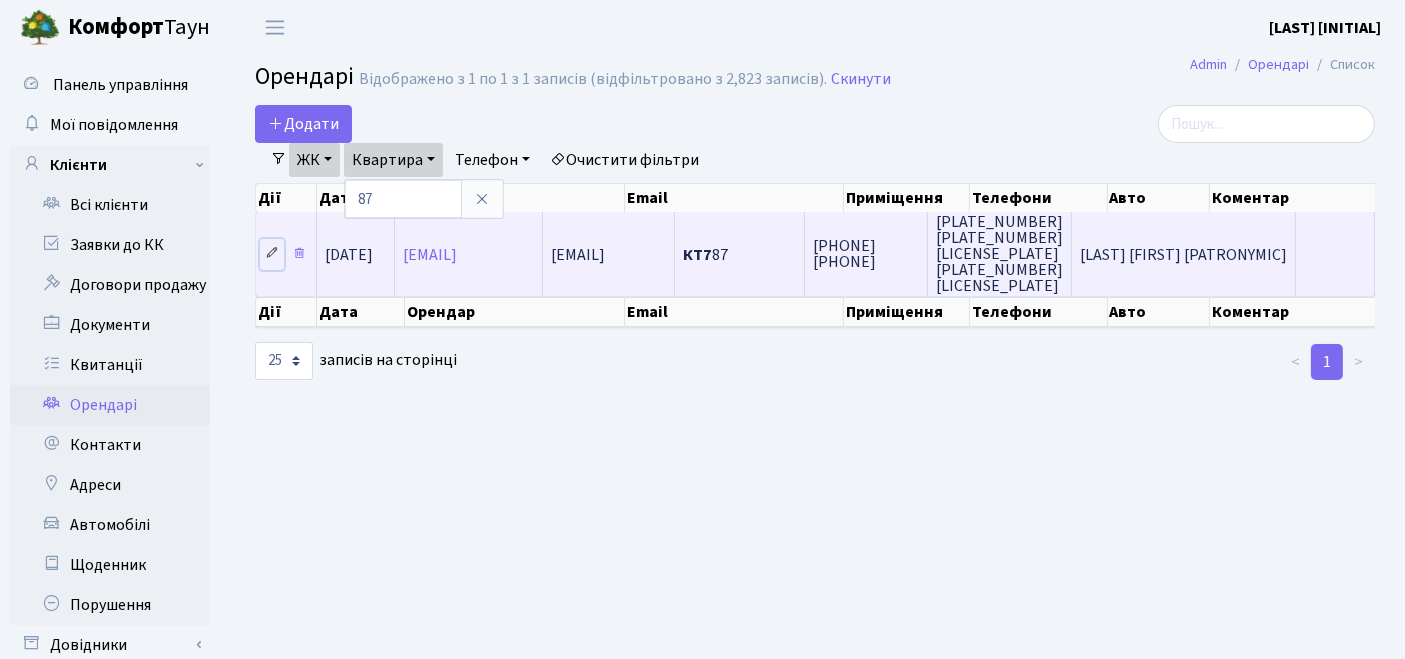 click at bounding box center (272, 253) 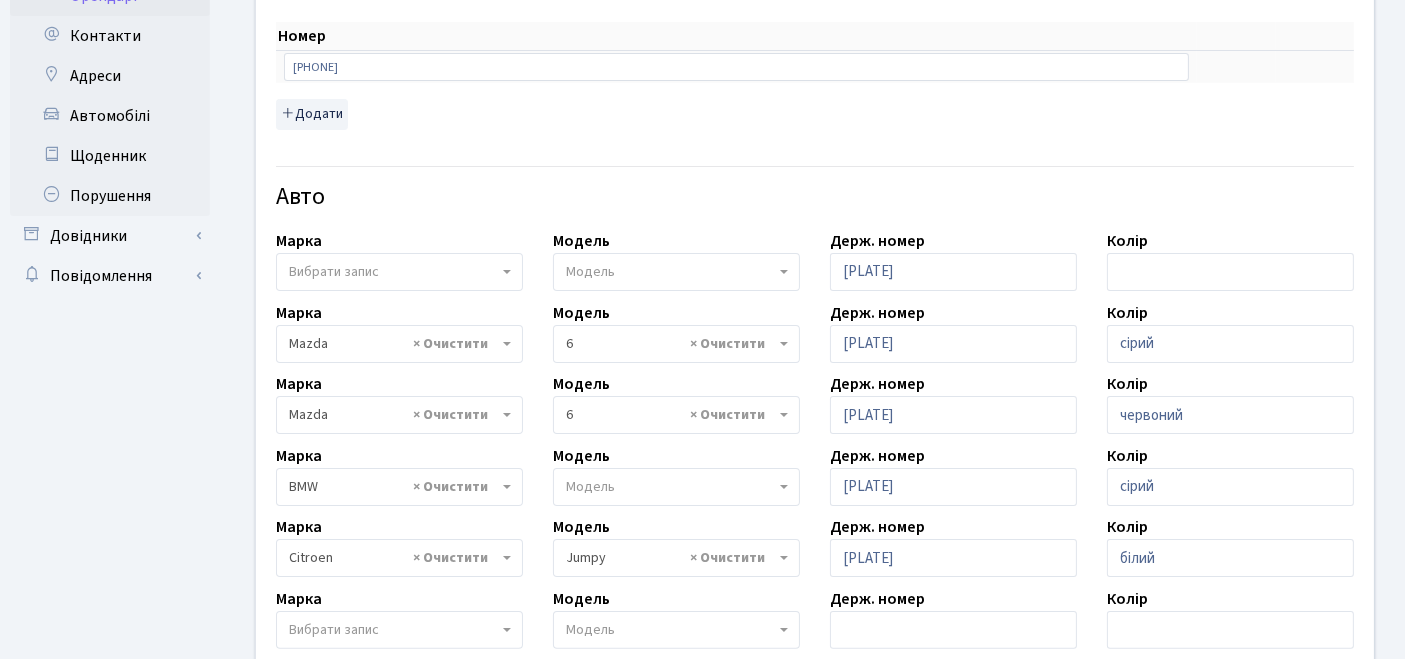 scroll, scrollTop: 444, scrollLeft: 0, axis: vertical 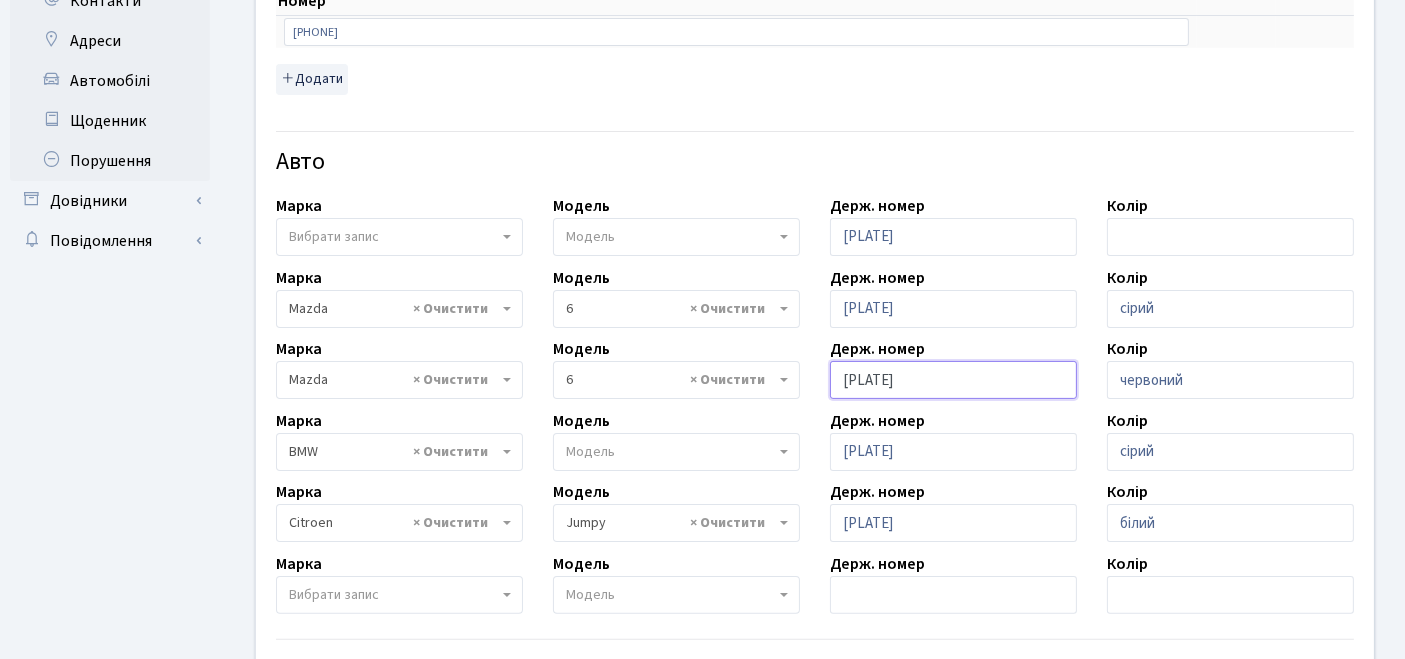 drag, startPoint x: 928, startPoint y: 377, endPoint x: 788, endPoint y: 384, distance: 140.1749 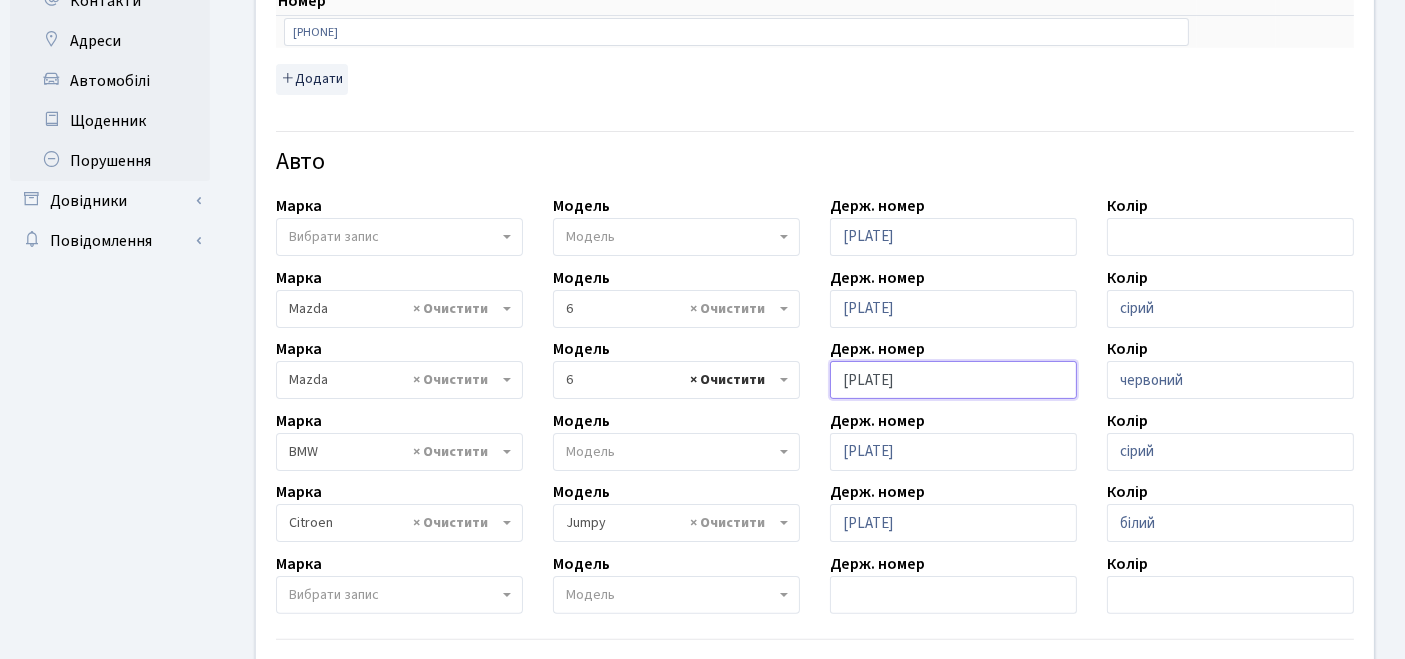 type on "КА9099ВЕ" 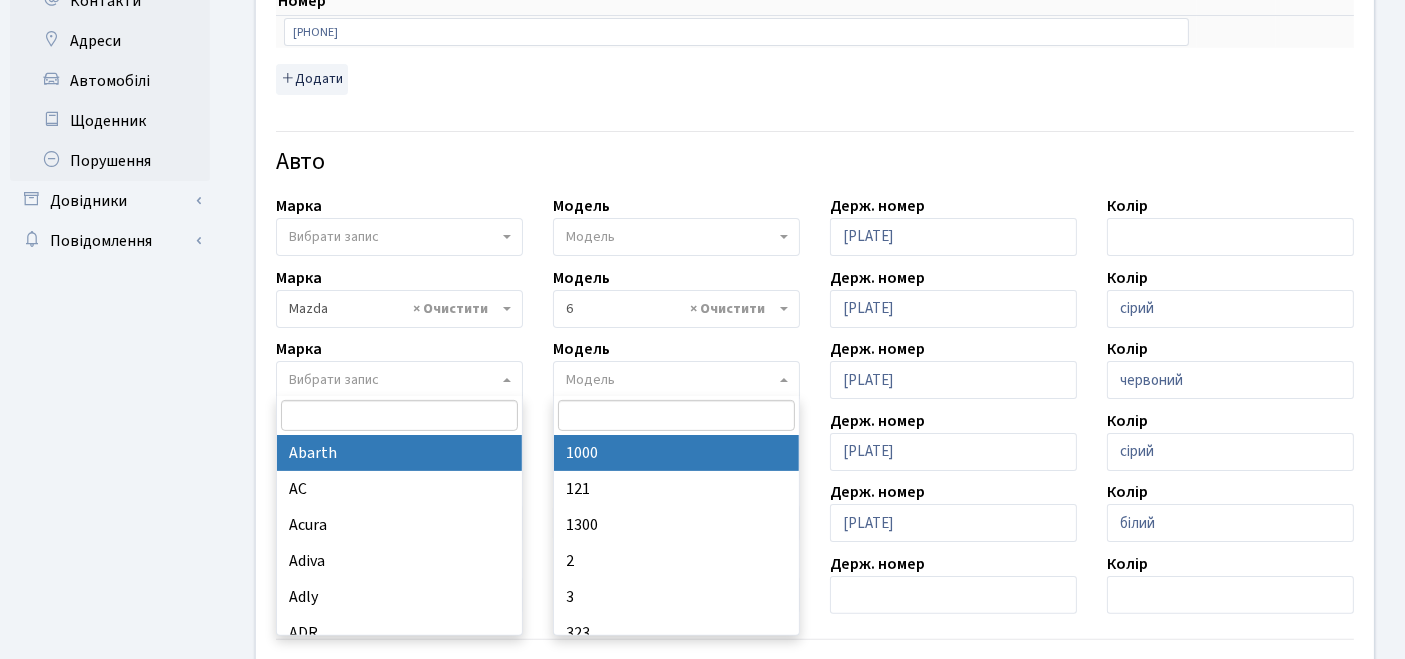 click on "Вибрати запис" at bounding box center [393, 380] 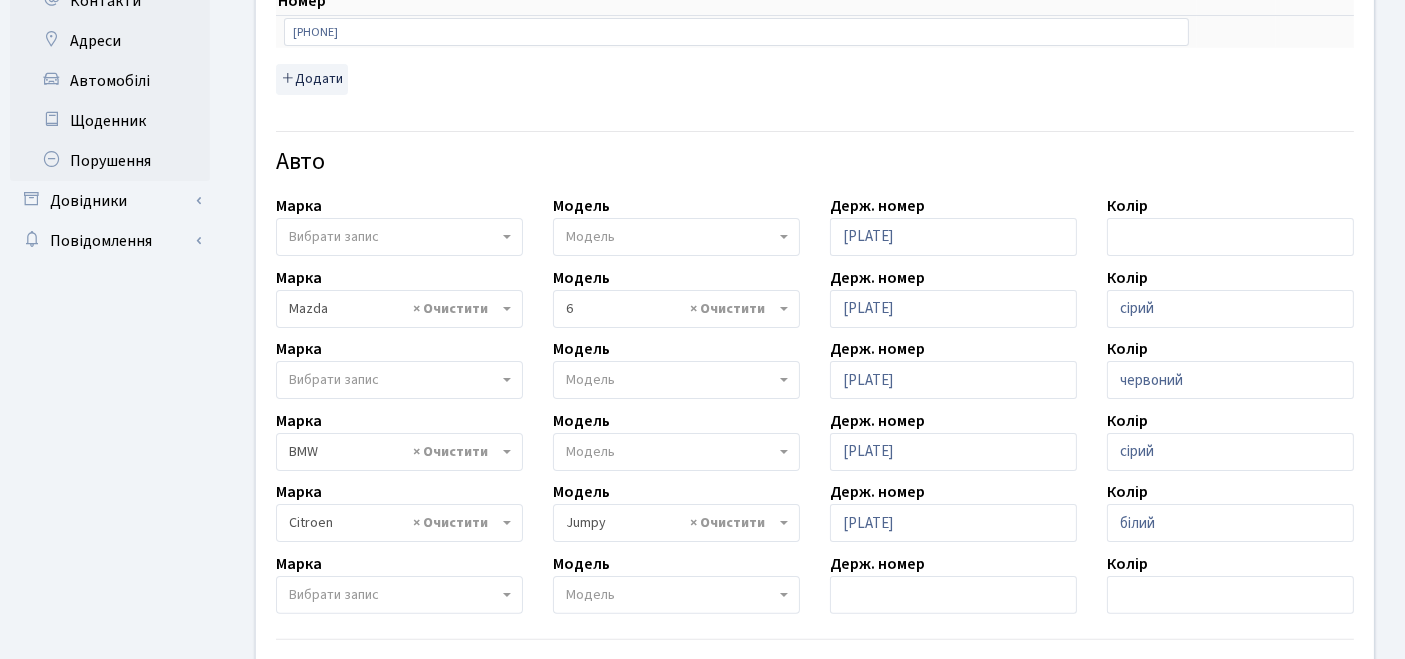 click on "Вибрати запис" at bounding box center [393, 380] 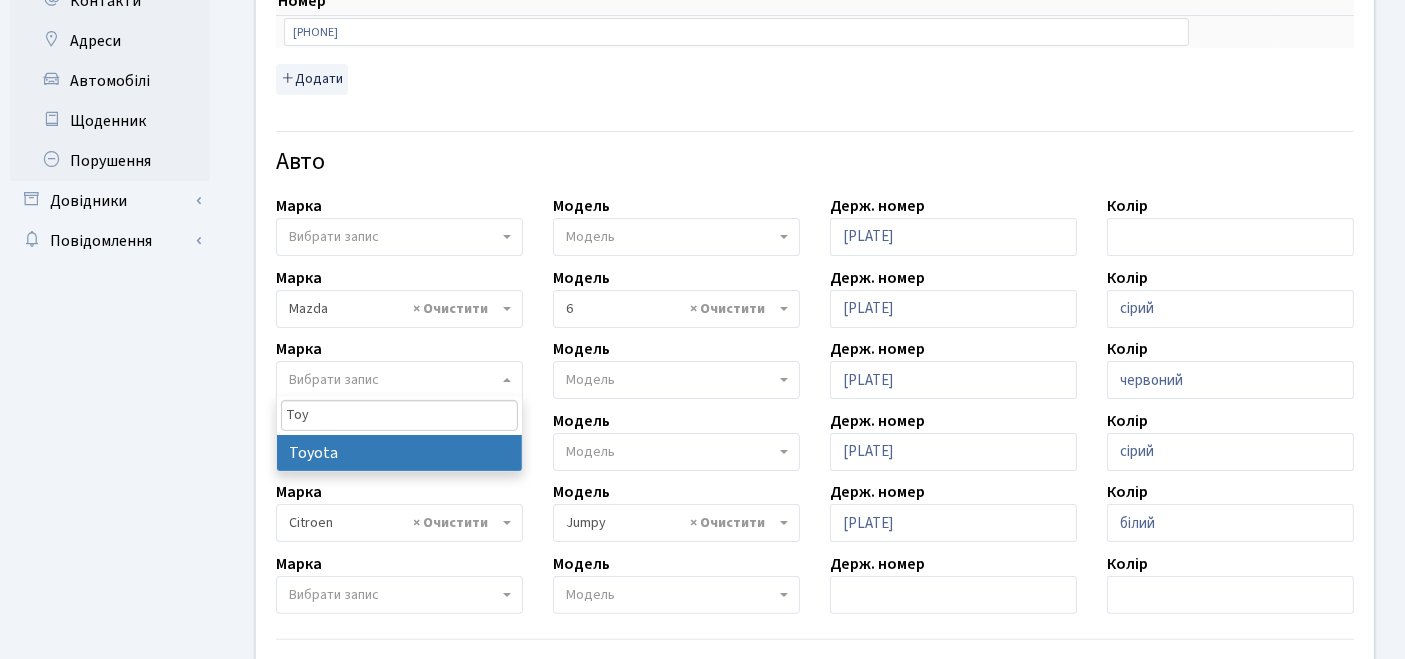 type on "Toy" 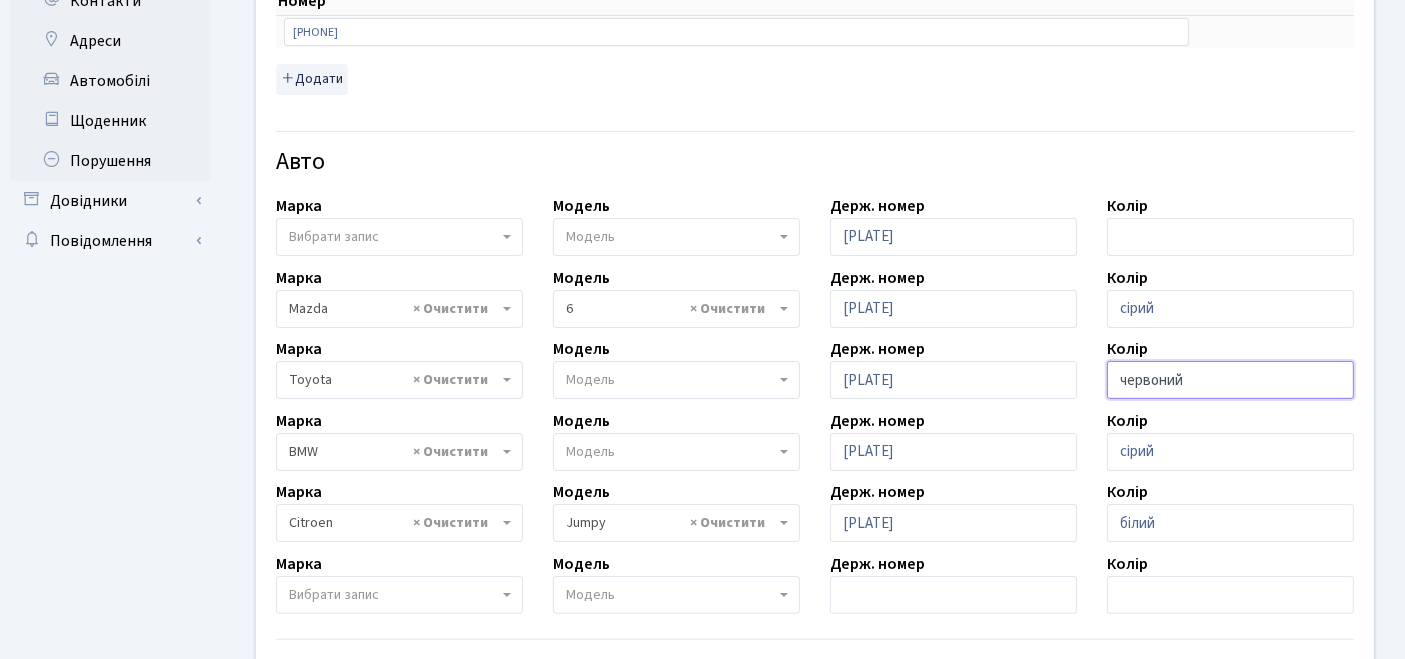 drag, startPoint x: 1221, startPoint y: 375, endPoint x: 1111, endPoint y: 377, distance: 110.01818 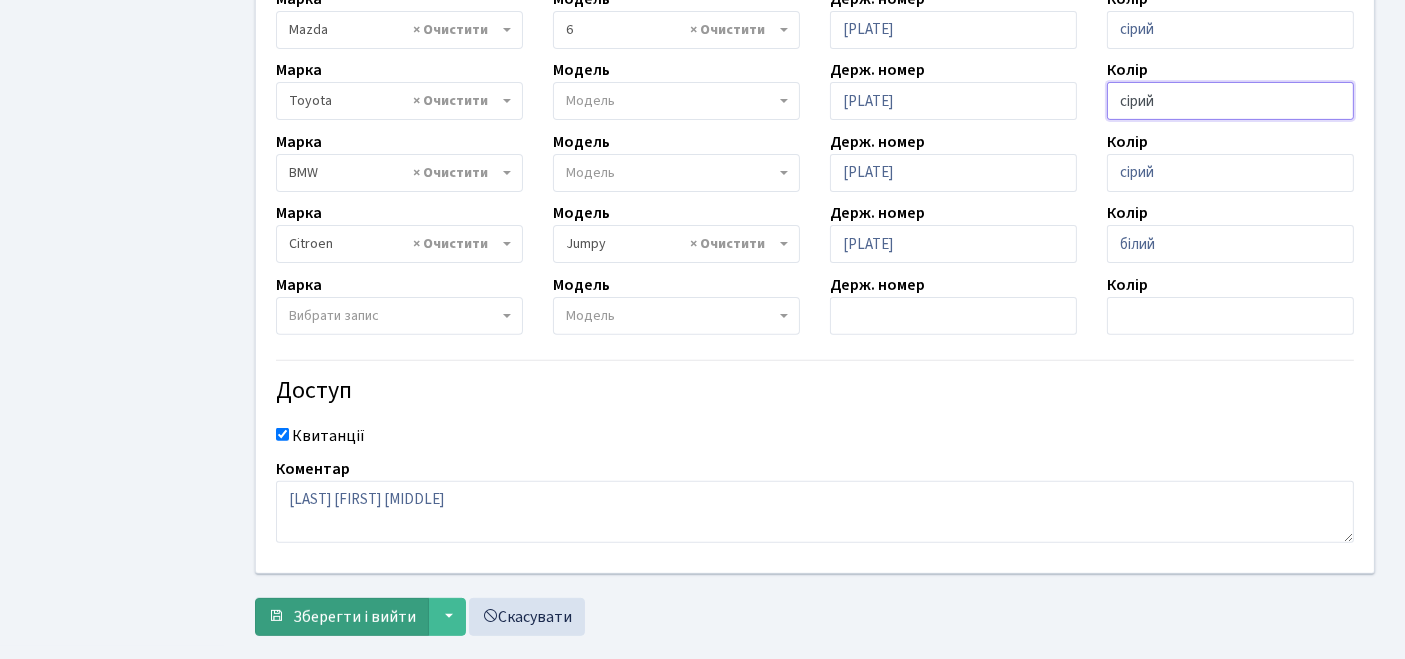 scroll, scrollTop: 756, scrollLeft: 0, axis: vertical 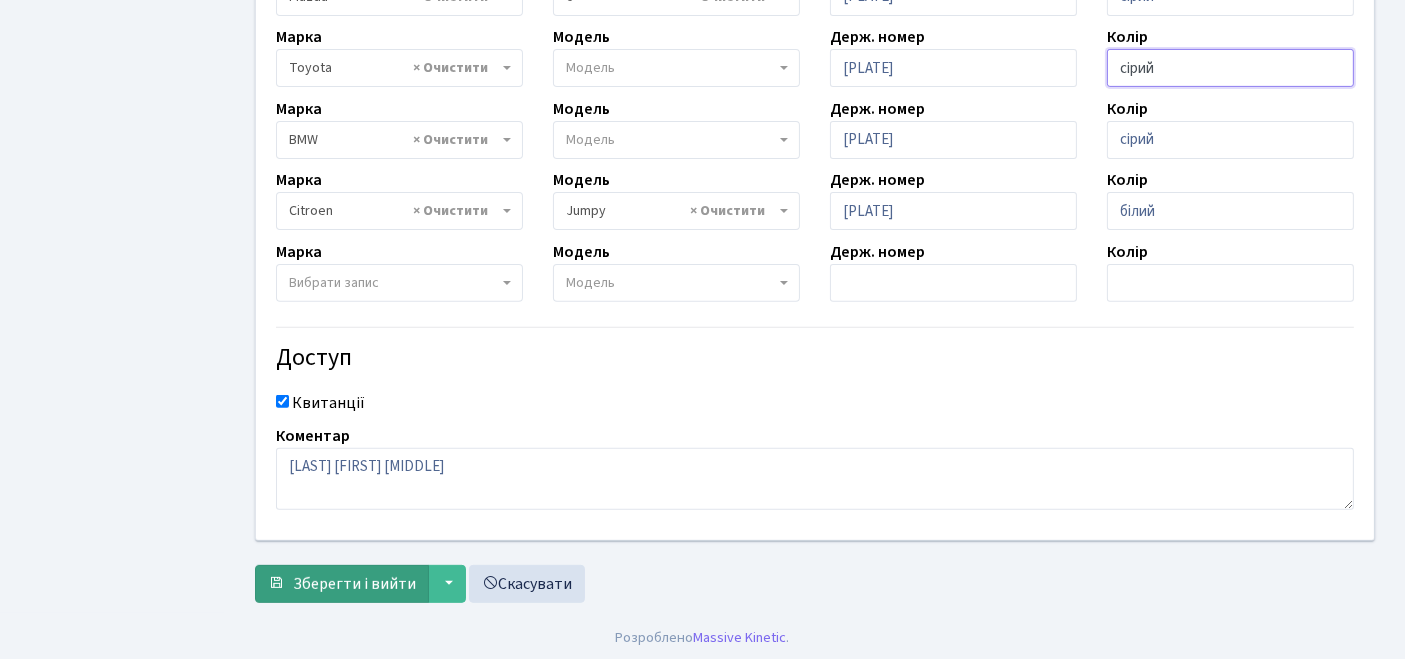 type on "сірий" 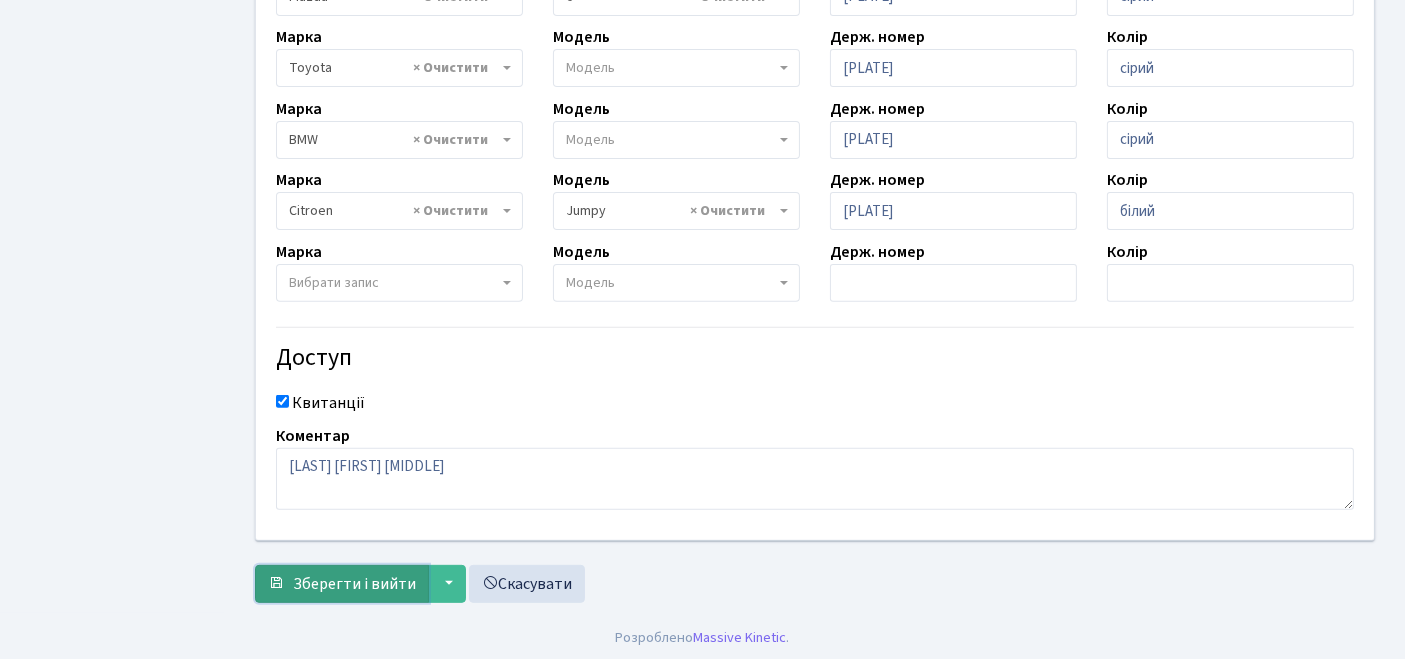 click on "Зберегти і вийти" at bounding box center [354, 584] 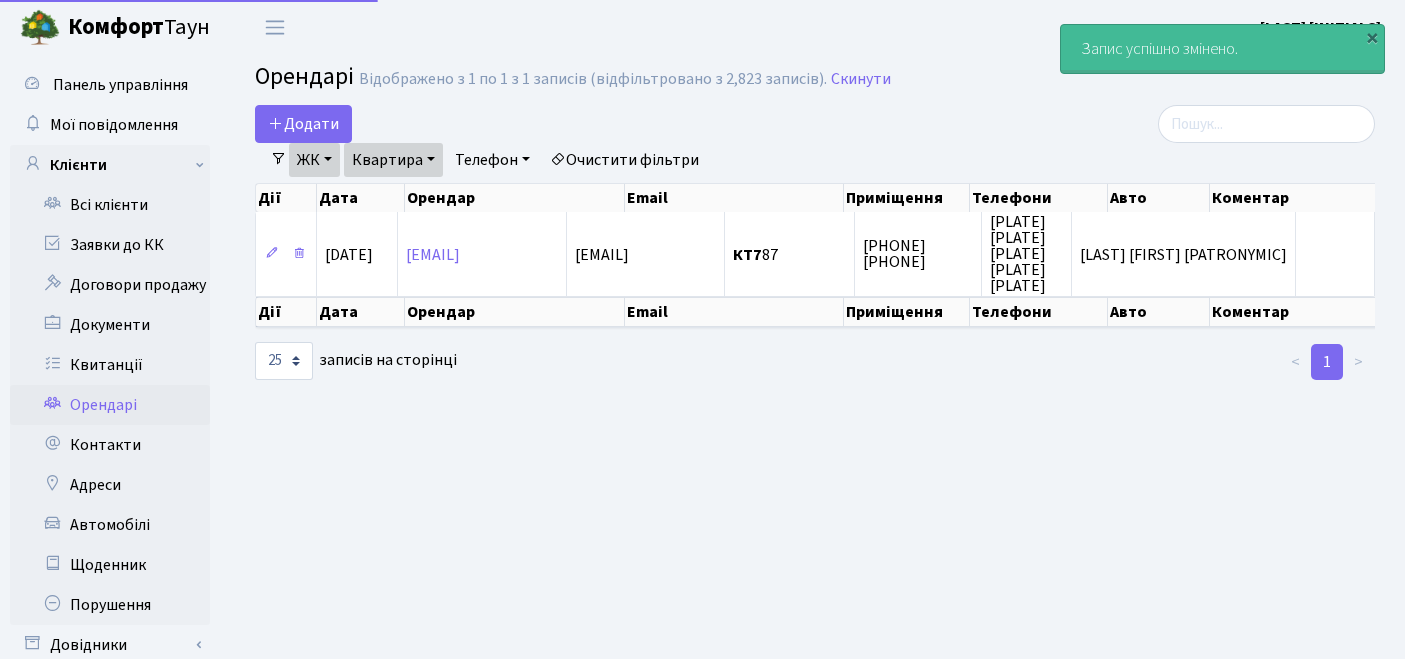 scroll, scrollTop: 0, scrollLeft: 0, axis: both 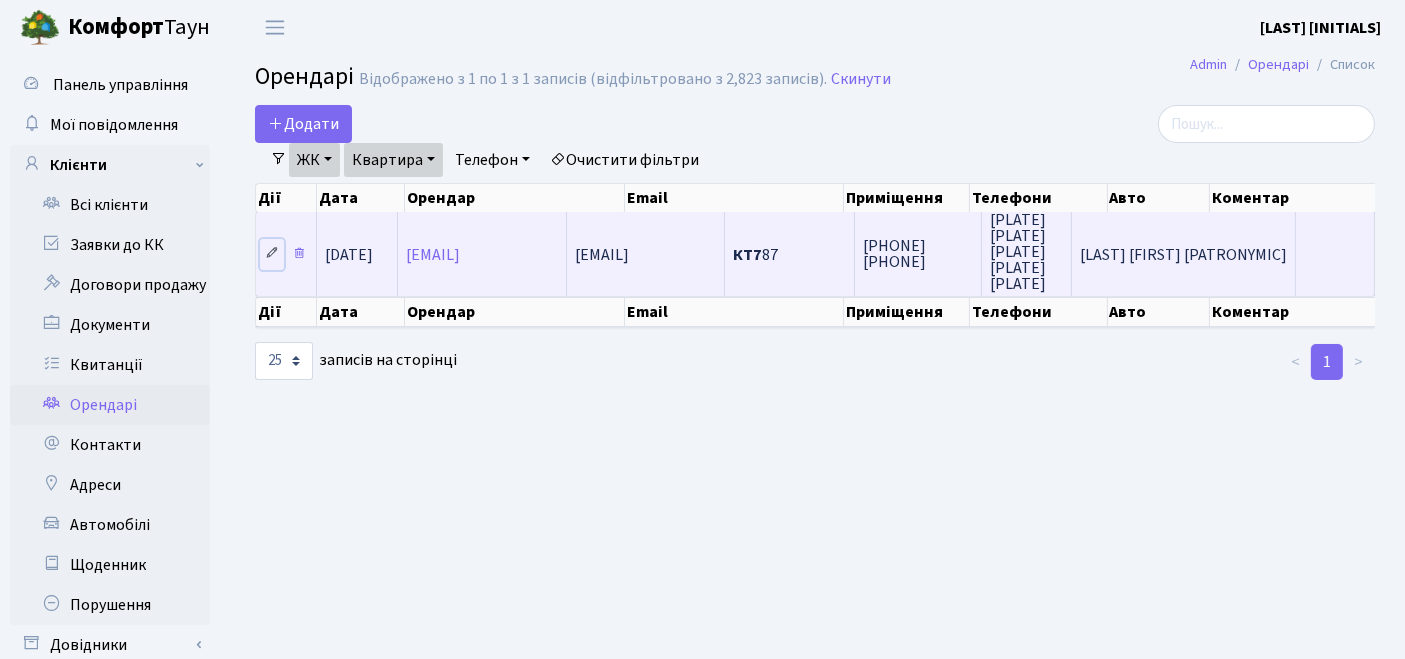 click at bounding box center [272, 253] 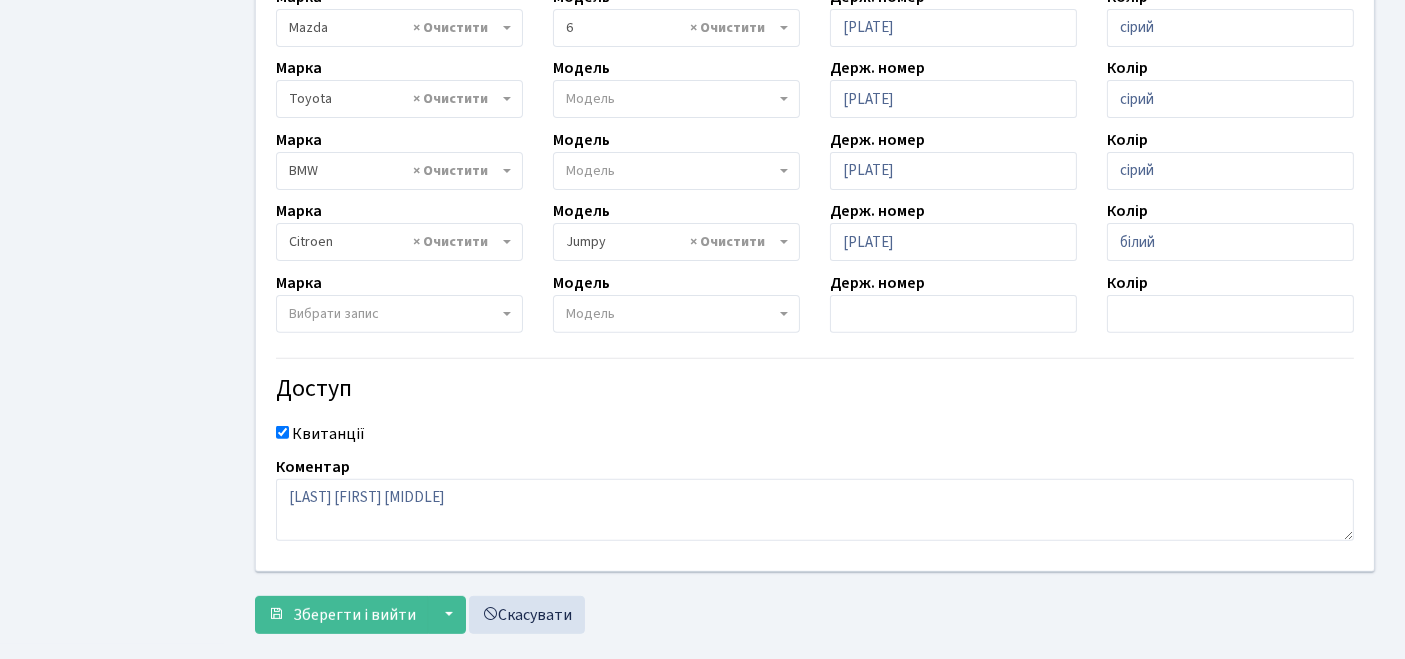 scroll, scrollTop: 756, scrollLeft: 0, axis: vertical 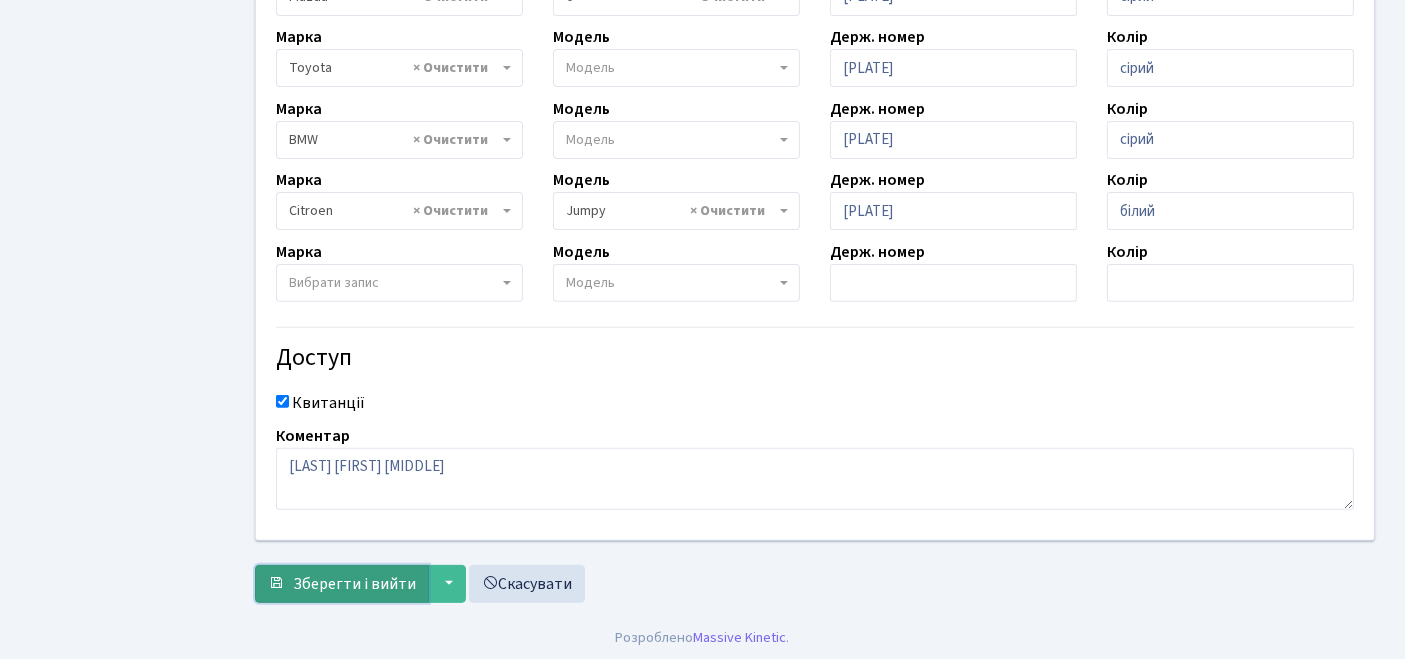click on "Зберегти і вийти" at bounding box center [354, 584] 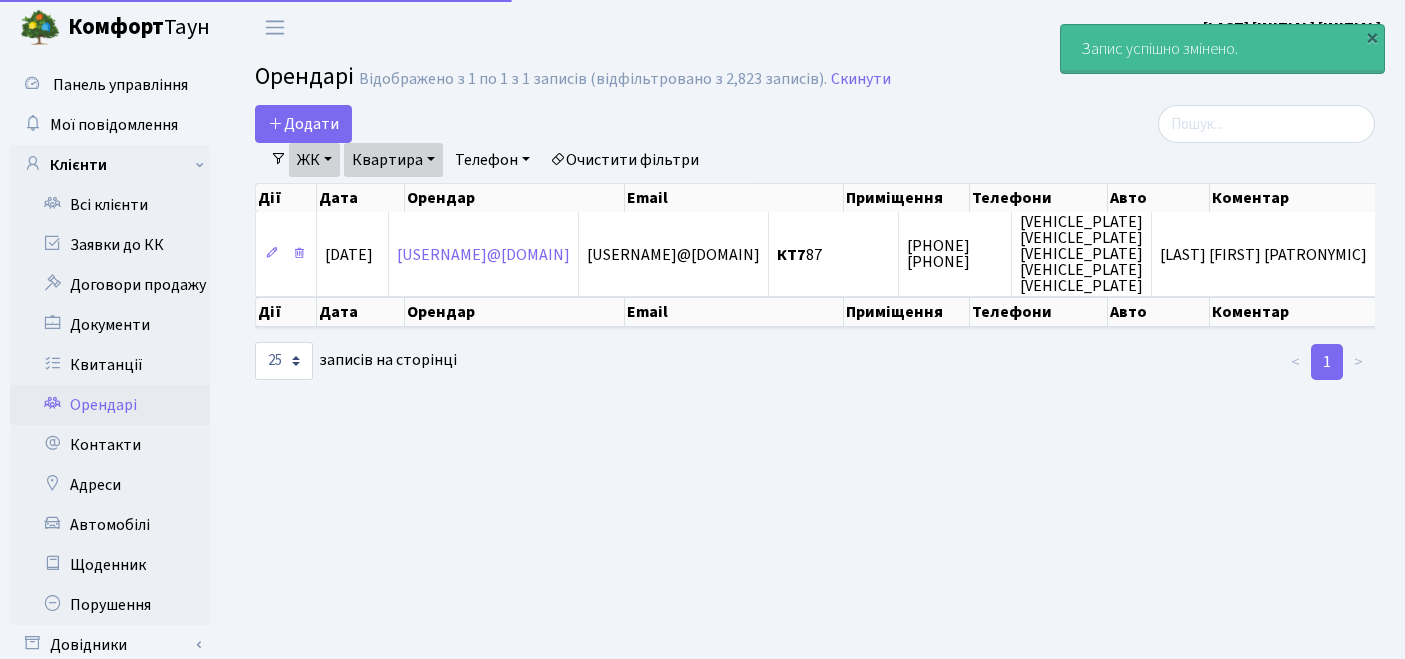 scroll, scrollTop: 0, scrollLeft: 0, axis: both 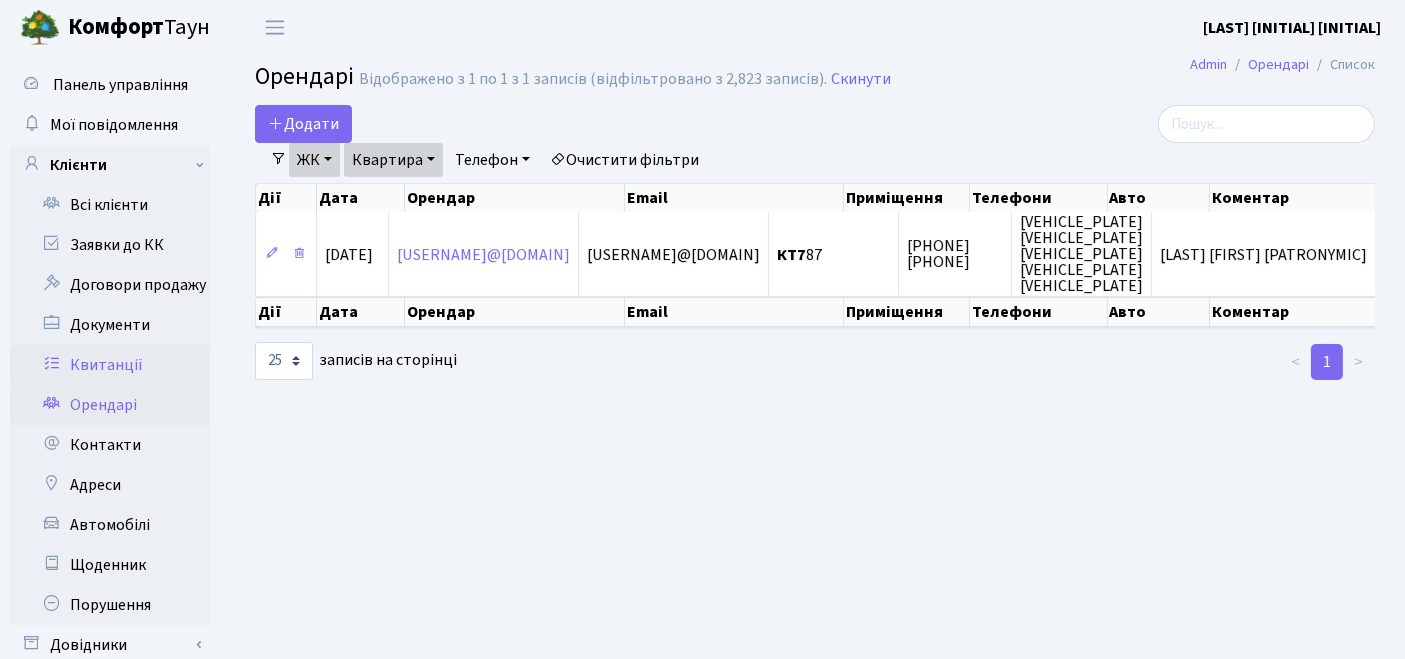 click on "Квитанції" at bounding box center [110, 365] 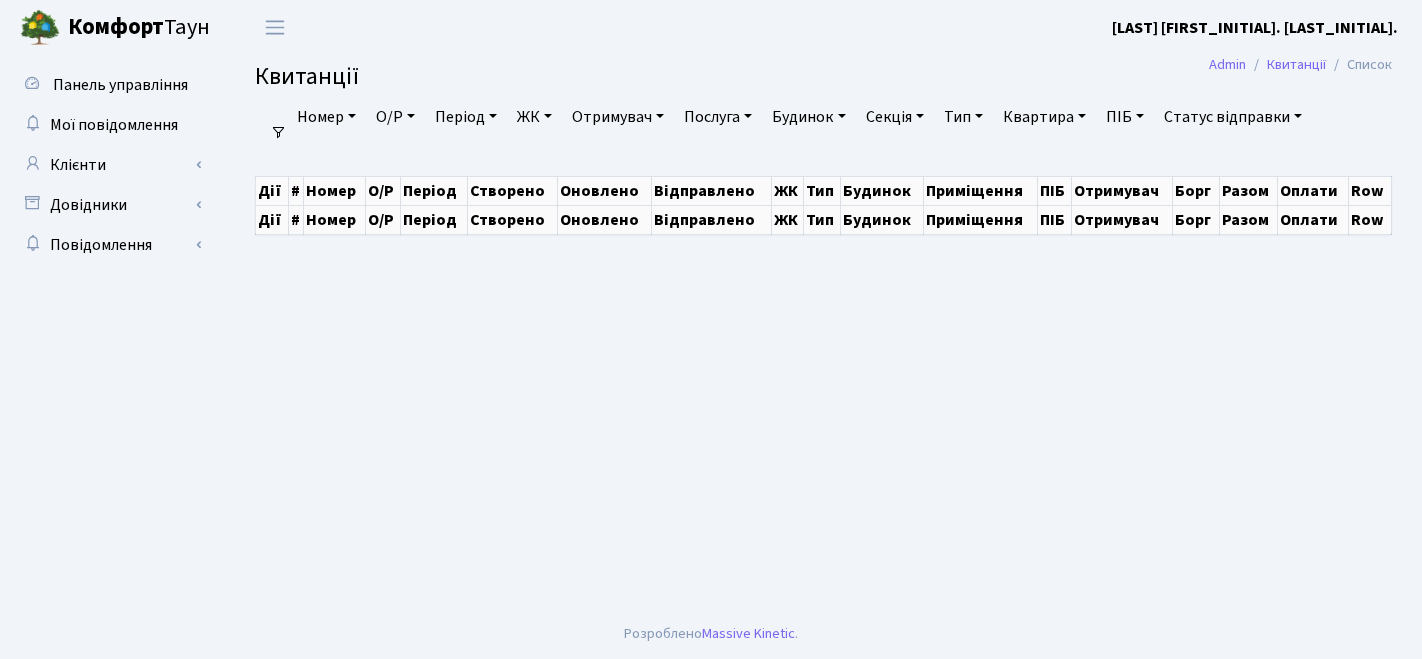 scroll, scrollTop: 0, scrollLeft: 0, axis: both 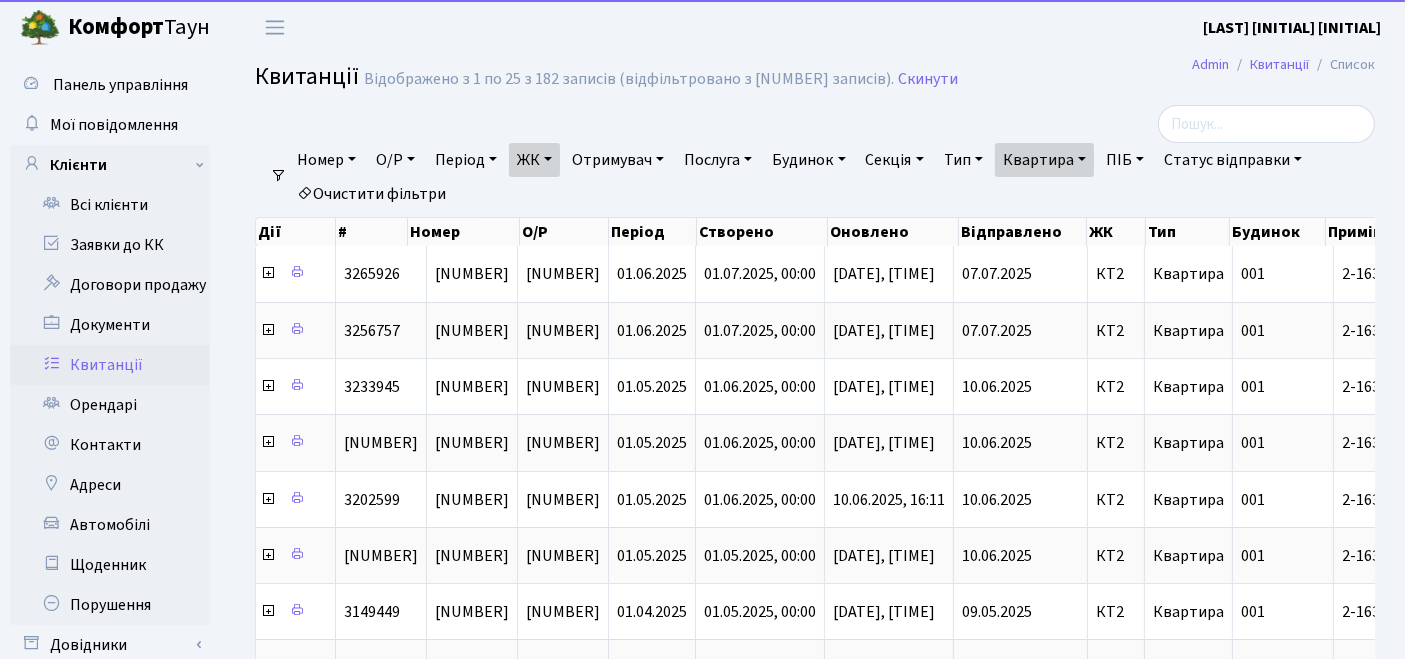 click on "Очистити фільтри" at bounding box center (371, 194) 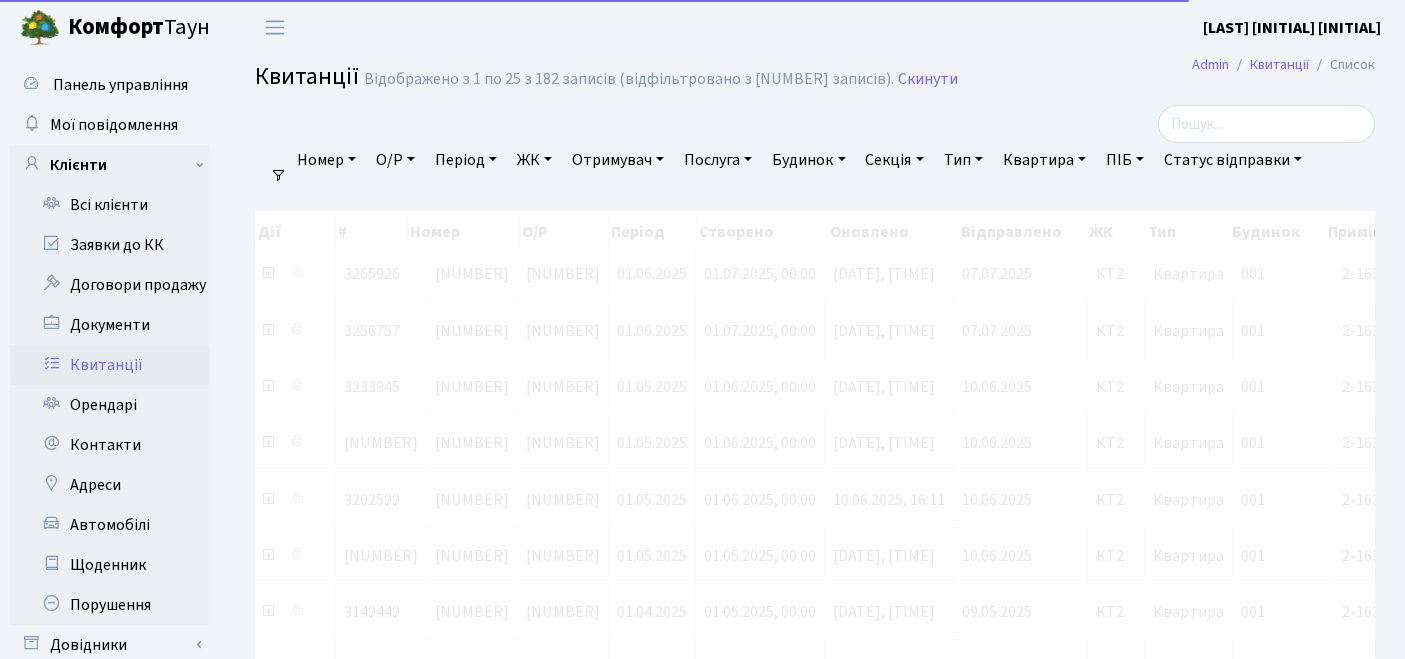 click on "ЖК" at bounding box center [326, 160] 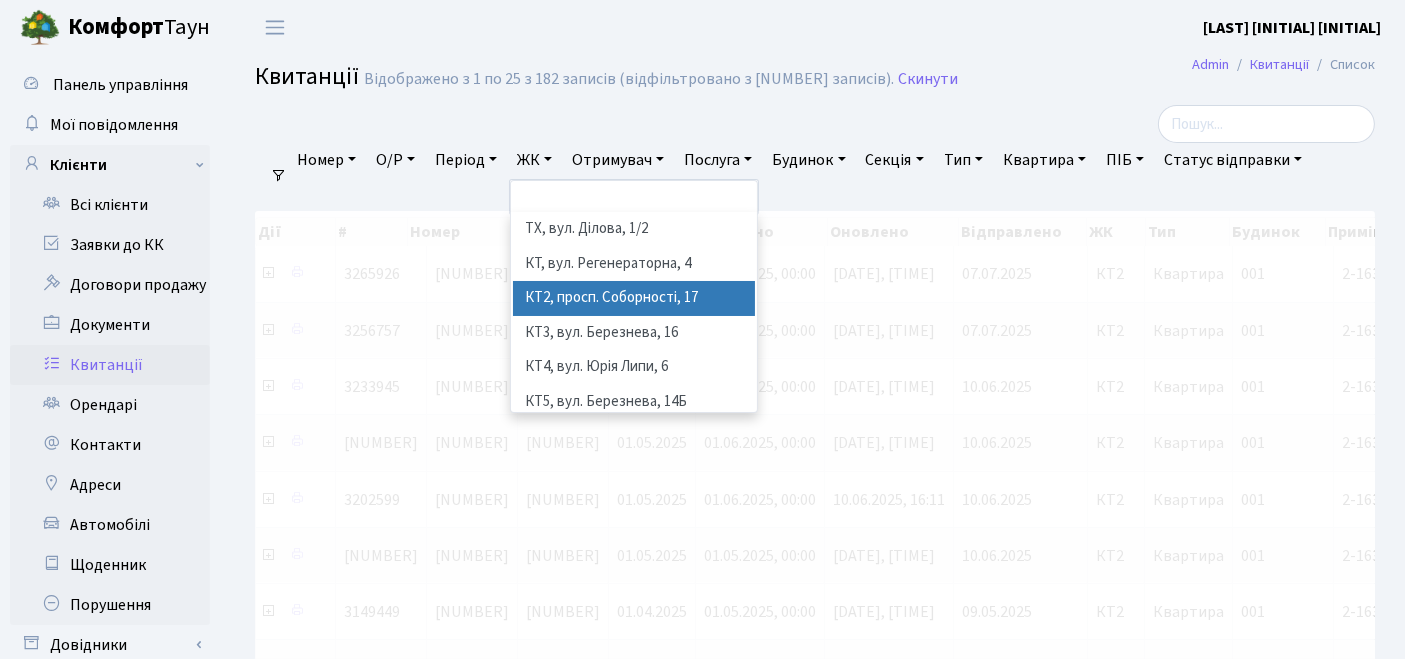 click on "КТ2, просп. Соборності, 17" at bounding box center (634, 298) 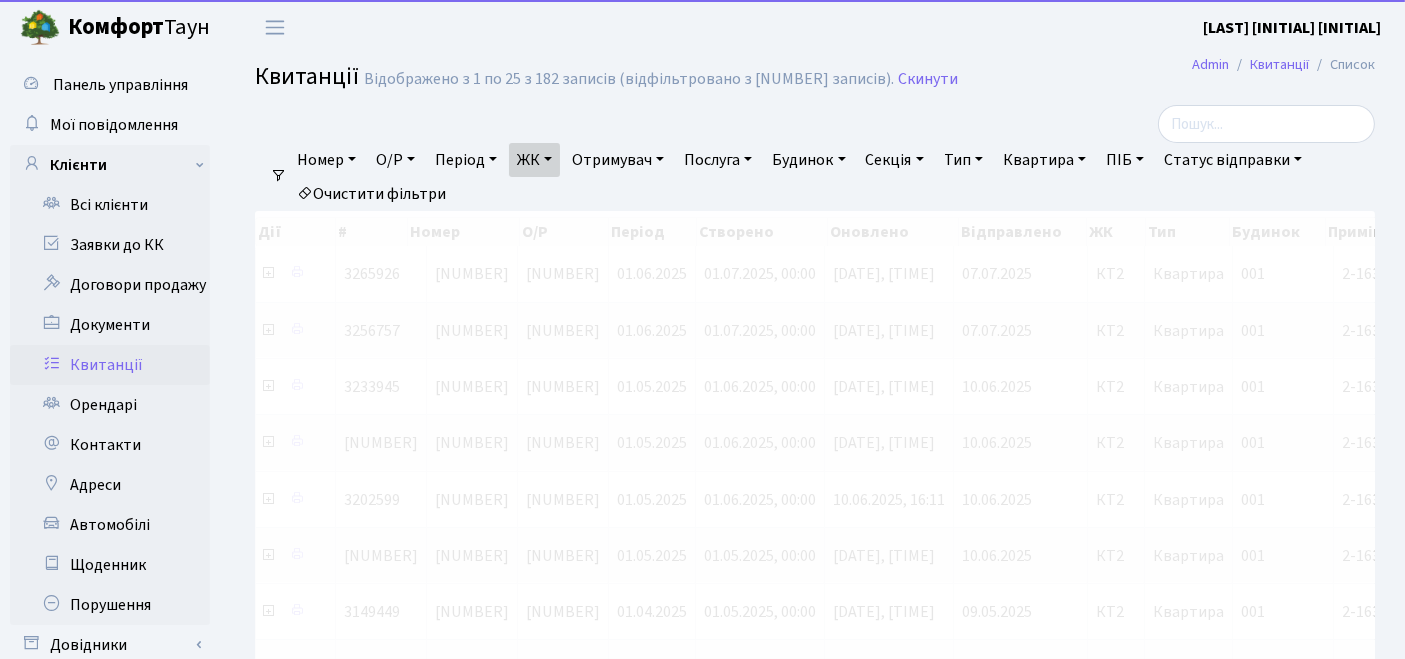 click on "Квартира" at bounding box center [326, 160] 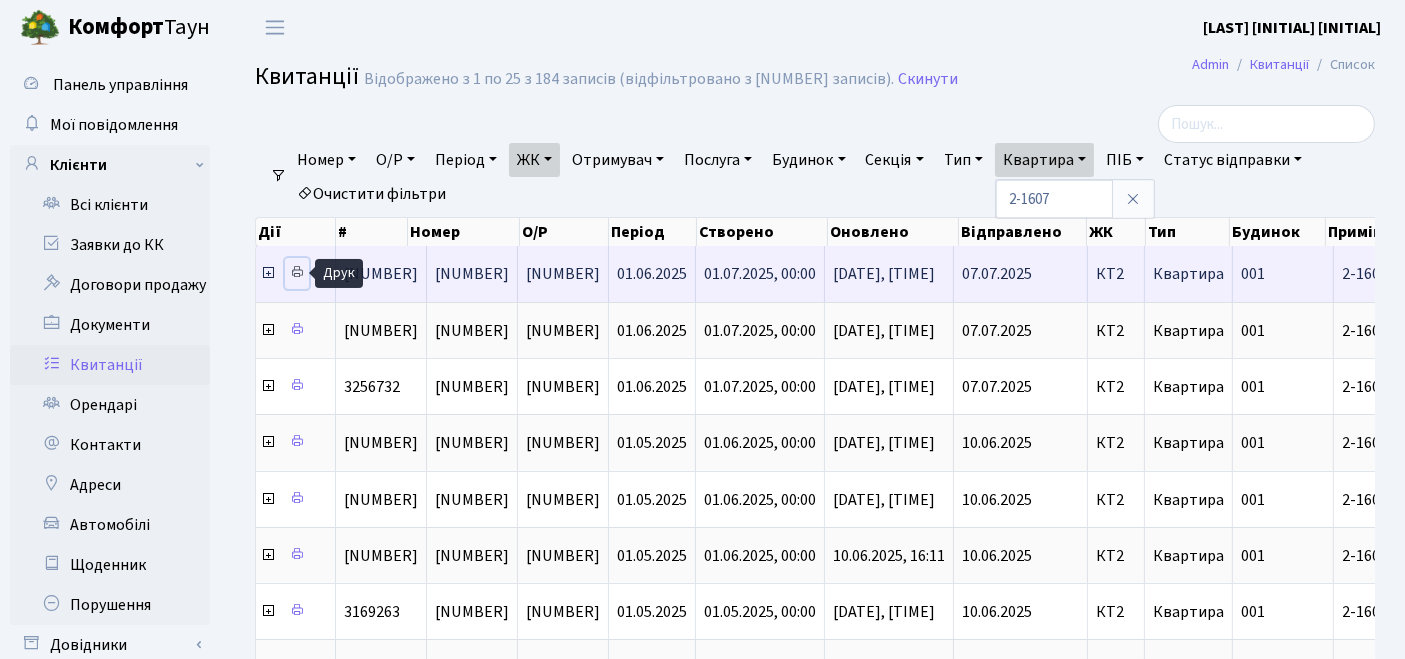 click at bounding box center (297, 272) 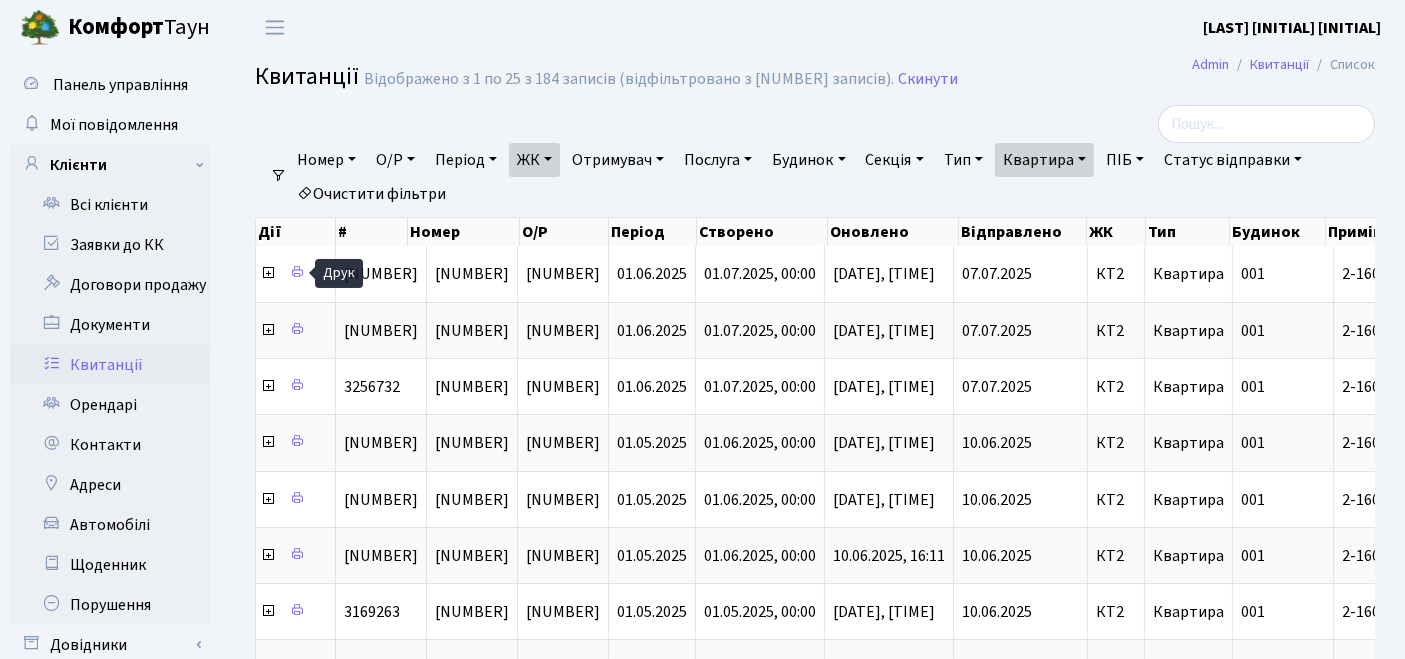 click on "Квартира" at bounding box center [534, 160] 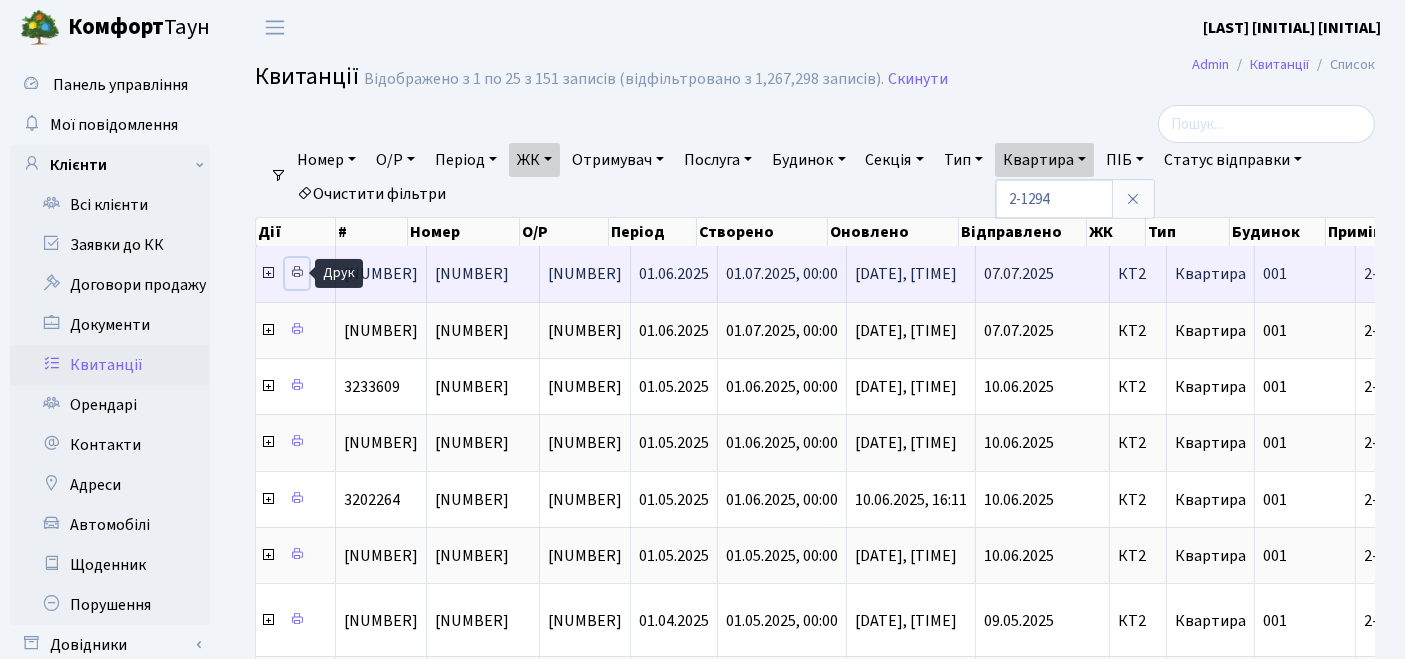 click at bounding box center (297, 272) 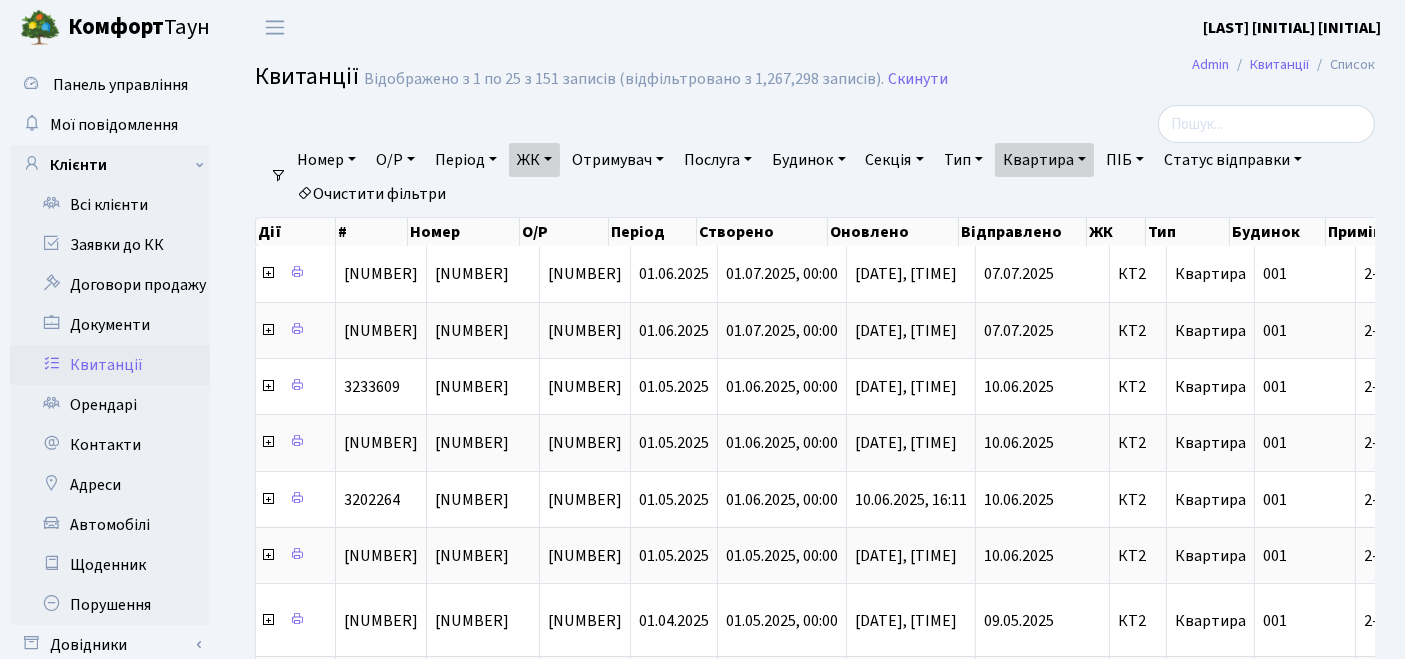 click on "Очистити фільтри" at bounding box center (371, 194) 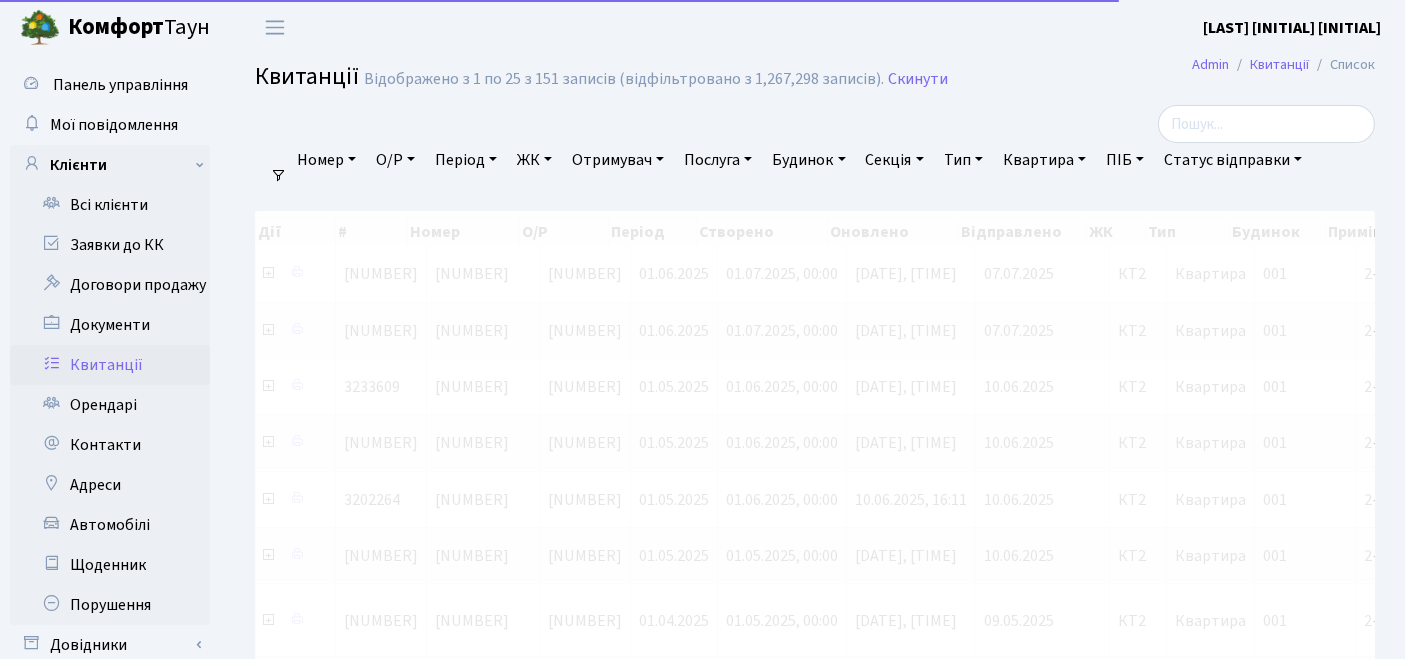 click on "ЖК" at bounding box center (326, 160) 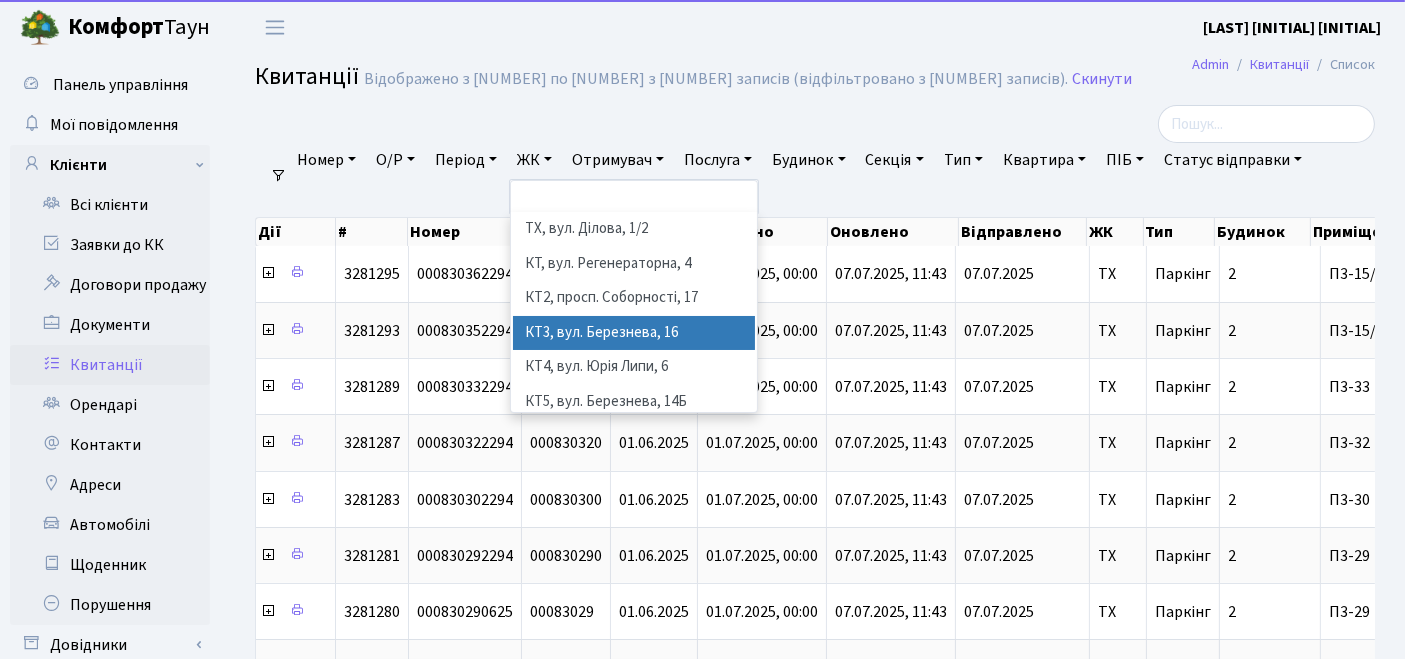 scroll, scrollTop: 111, scrollLeft: 0, axis: vertical 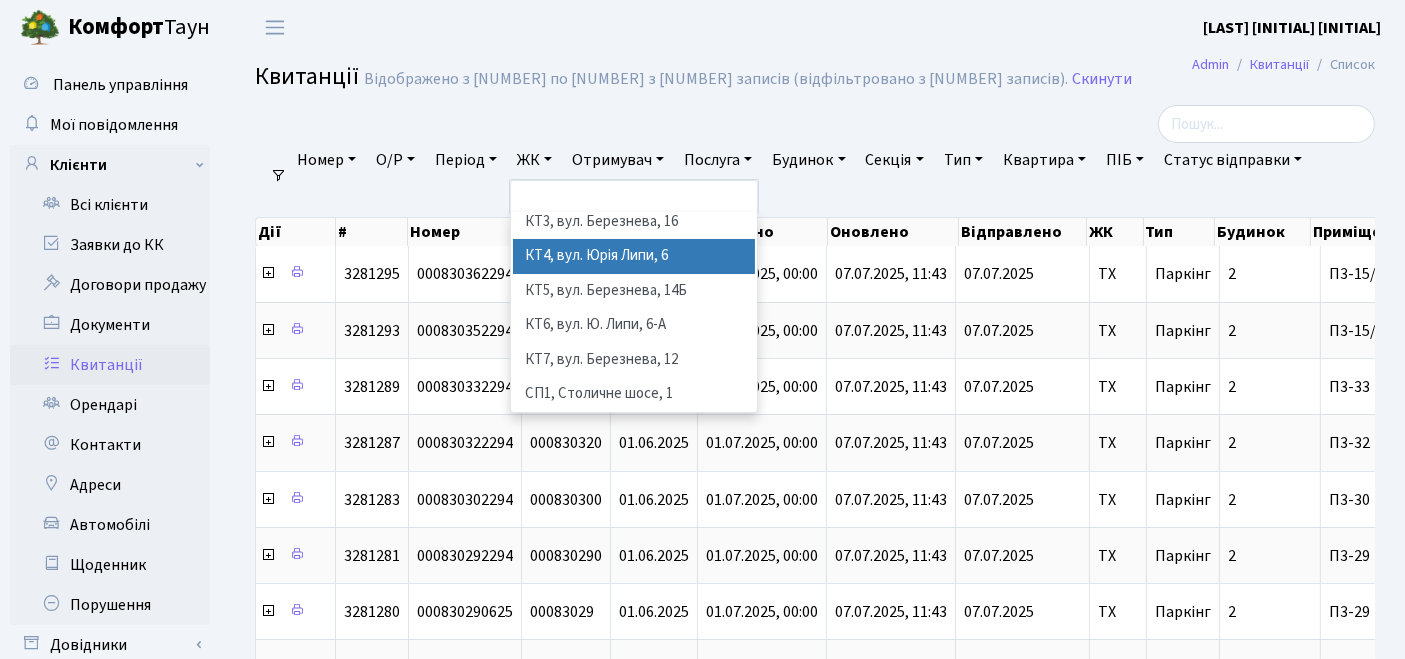 click on "КТ4, вул. Юрія Липи, 6" at bounding box center [634, 256] 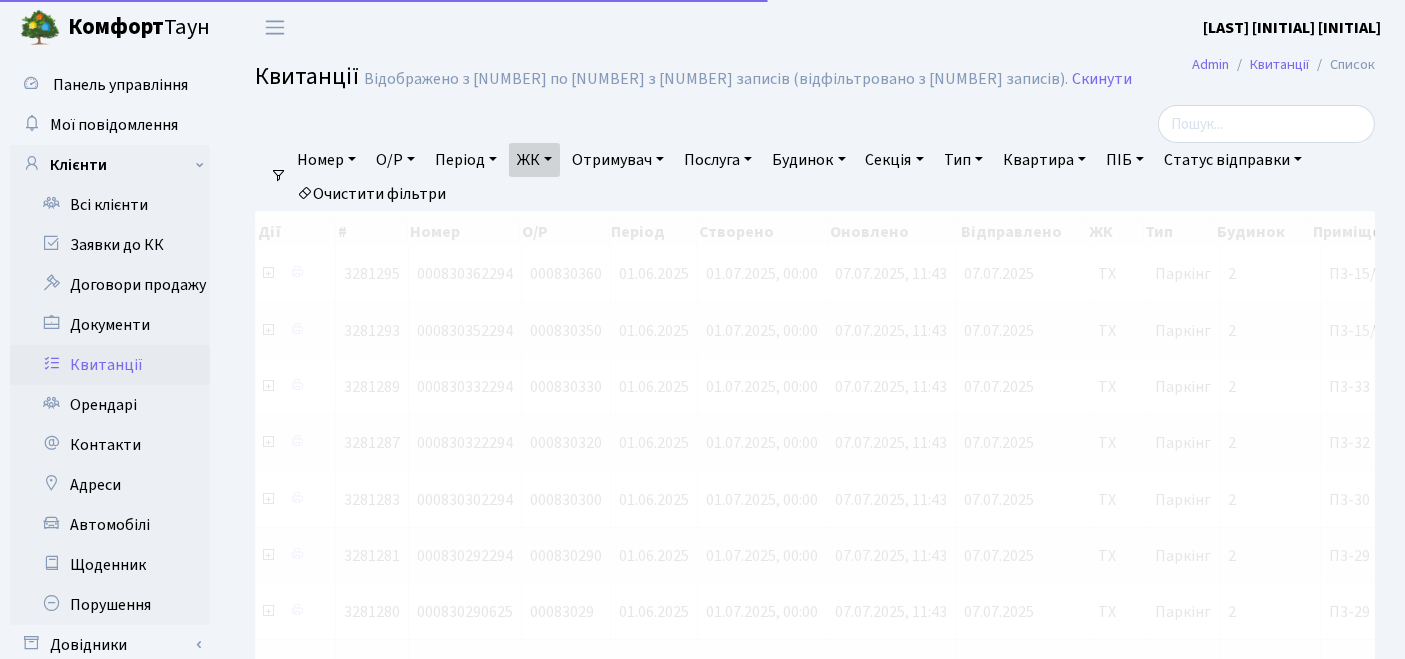 click on "Квартира" at bounding box center [326, 160] 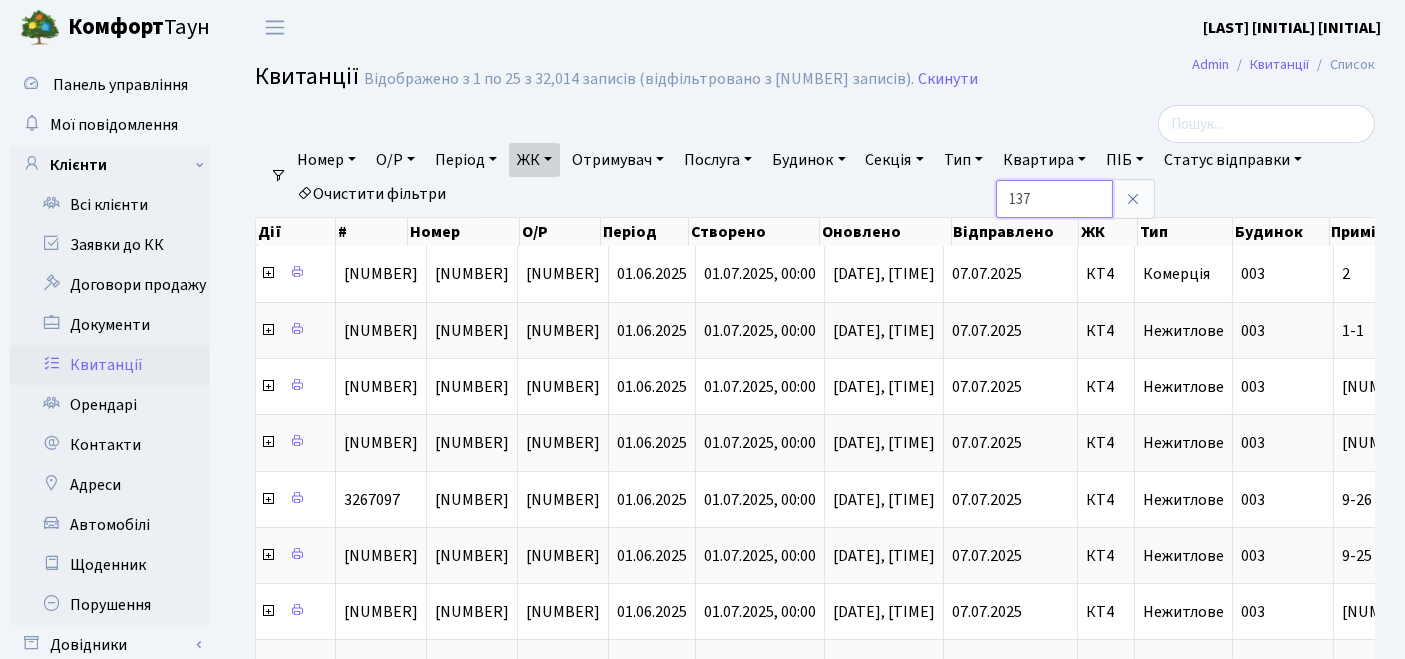 type on "137" 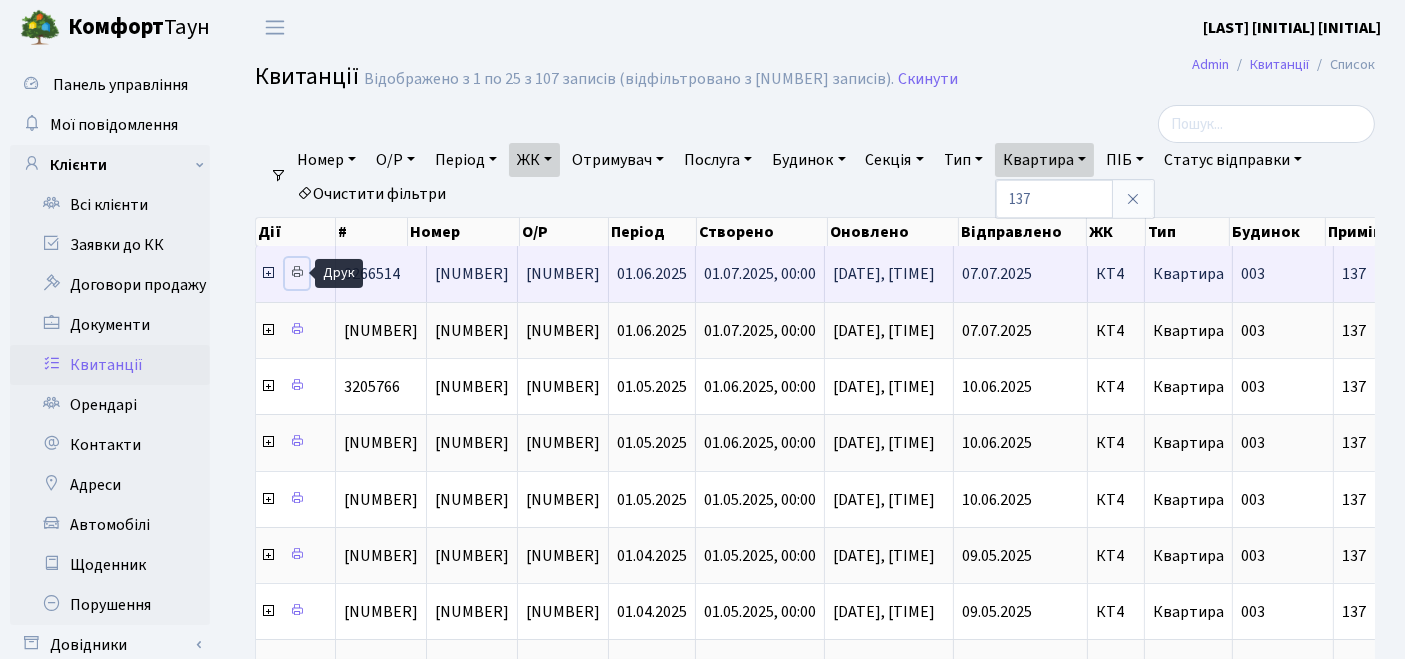 click at bounding box center (297, 272) 